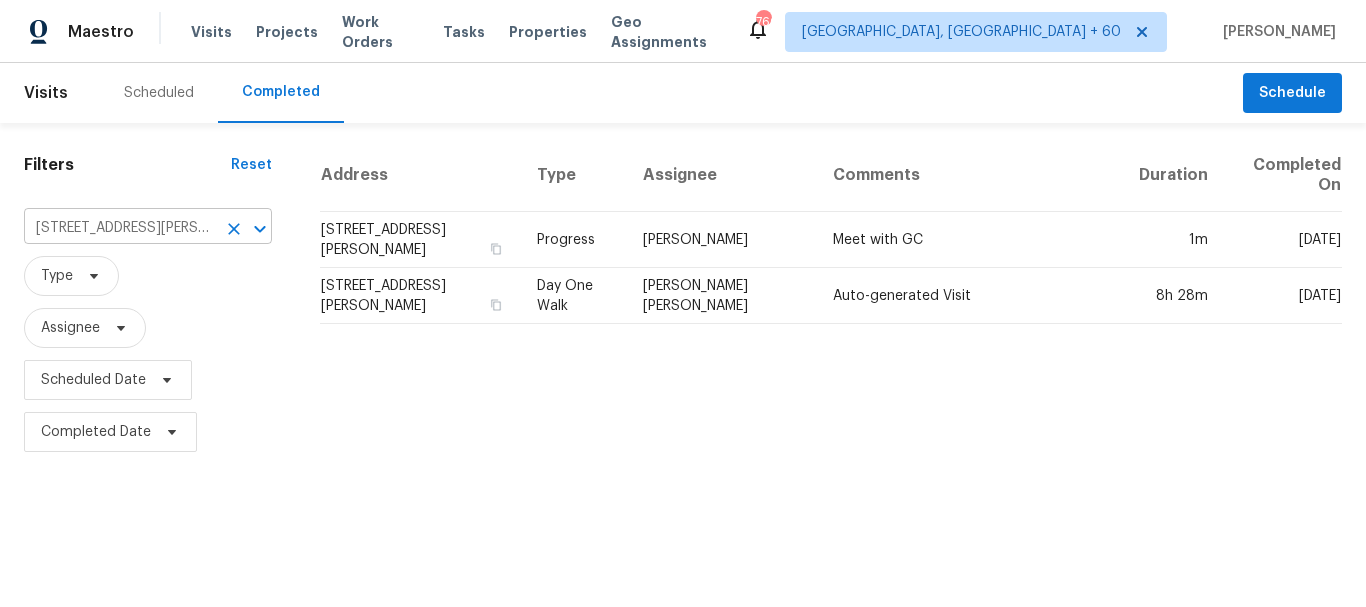 scroll, scrollTop: 0, scrollLeft: 0, axis: both 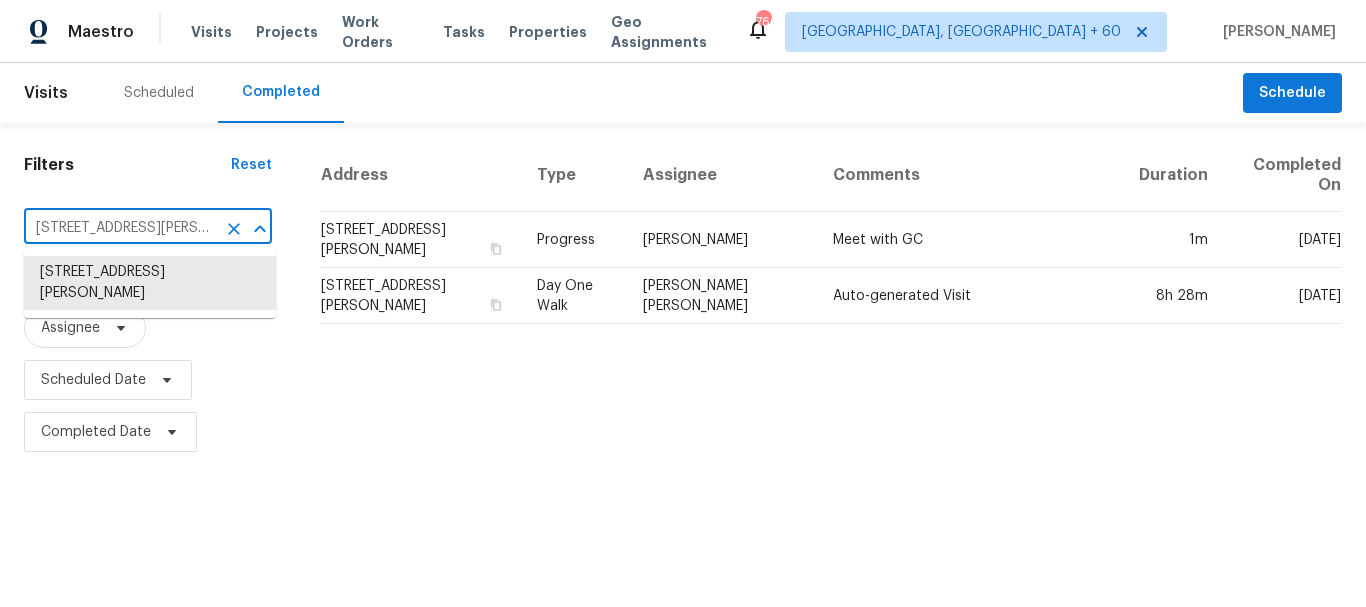 click on "[STREET_ADDRESS][PERSON_NAME]" at bounding box center (120, 228) 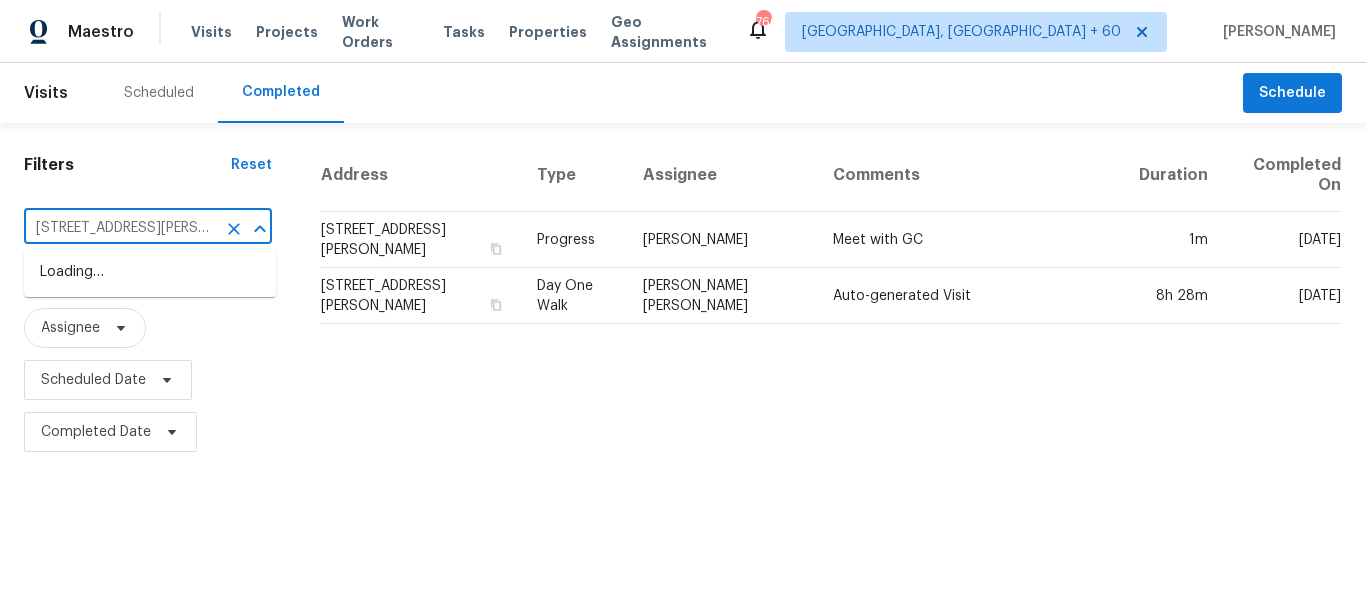 scroll, scrollTop: 0, scrollLeft: 89, axis: horizontal 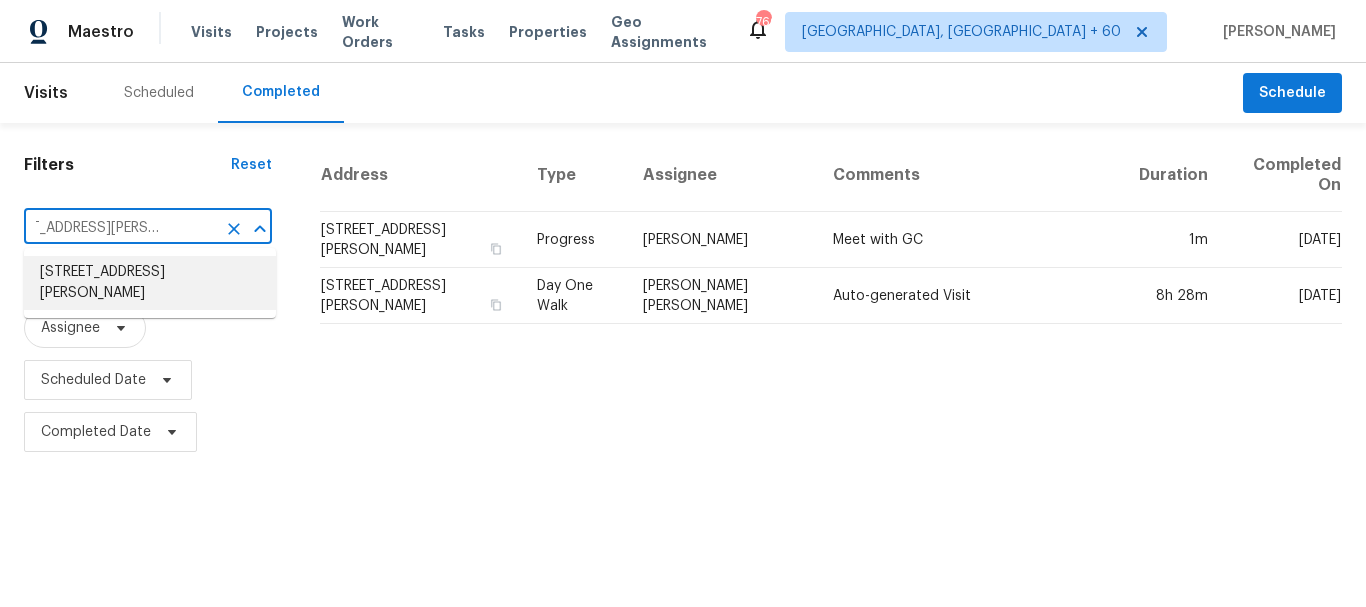 click on "[STREET_ADDRESS][PERSON_NAME]" at bounding box center [150, 283] 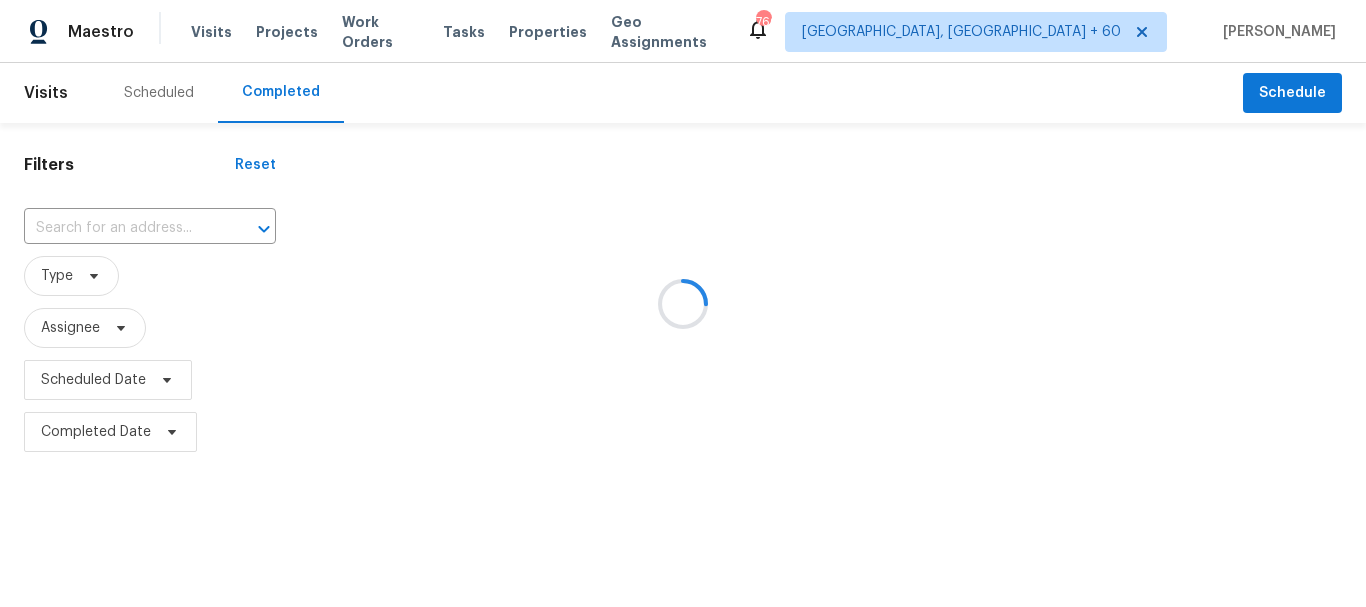 type on "[STREET_ADDRESS][PERSON_NAME]" 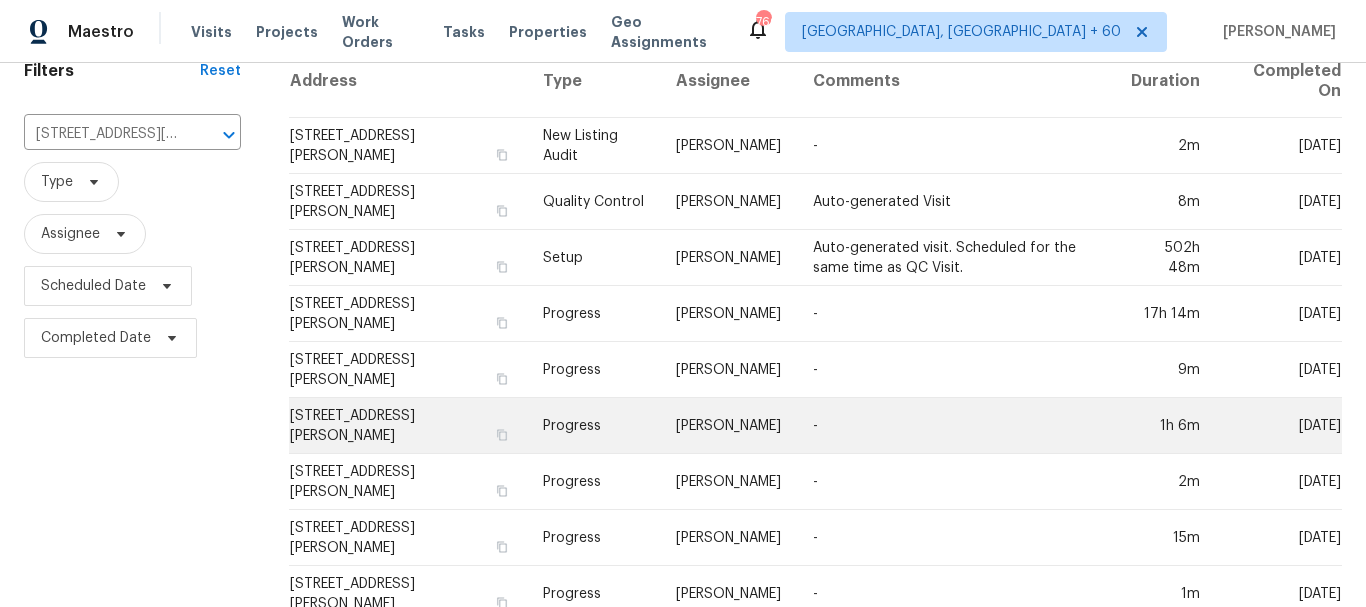 scroll, scrollTop: 200, scrollLeft: 0, axis: vertical 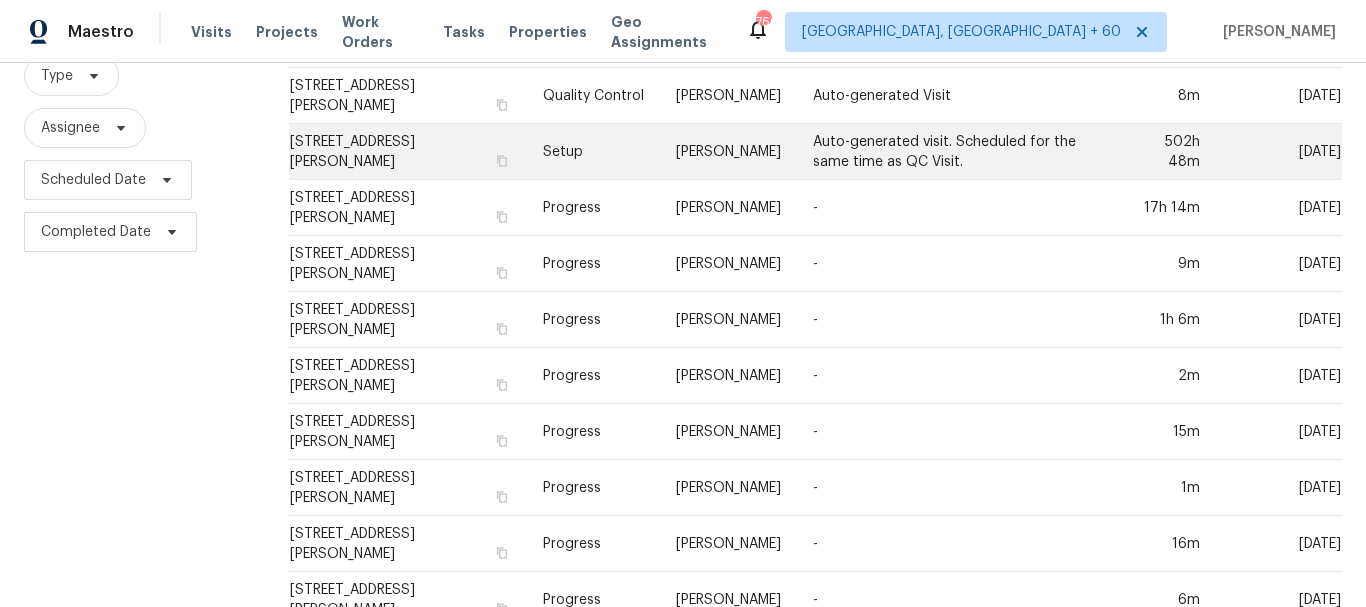 click on "Setup" at bounding box center (594, 152) 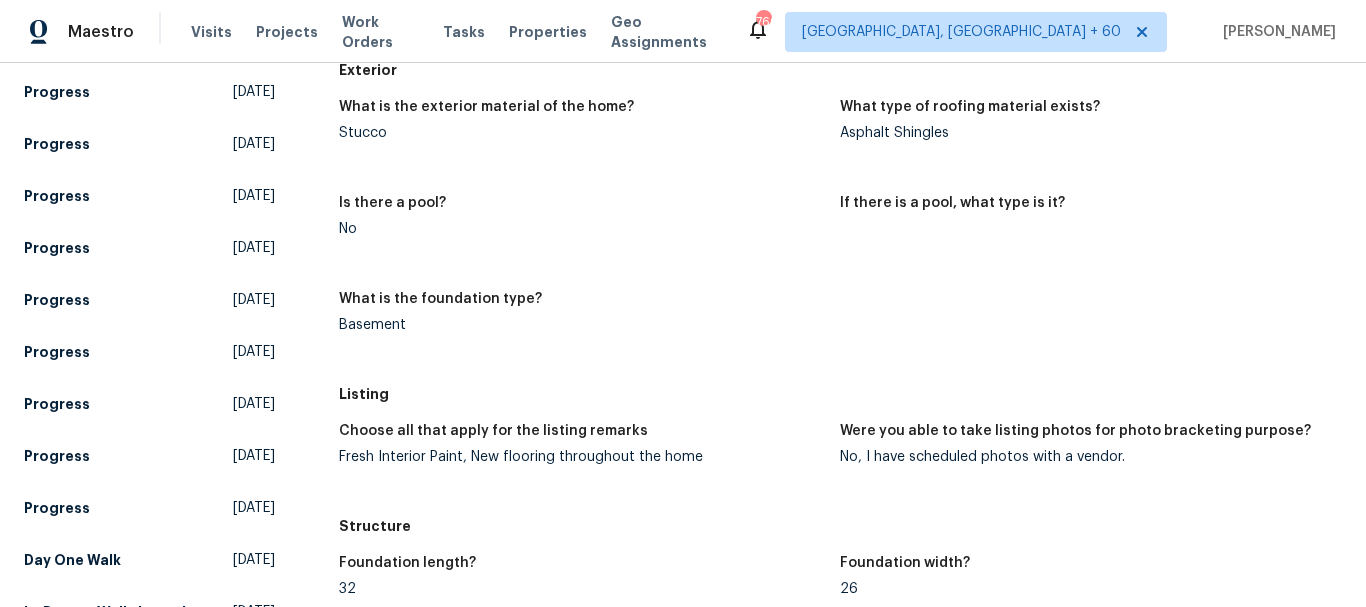 scroll, scrollTop: 1300, scrollLeft: 0, axis: vertical 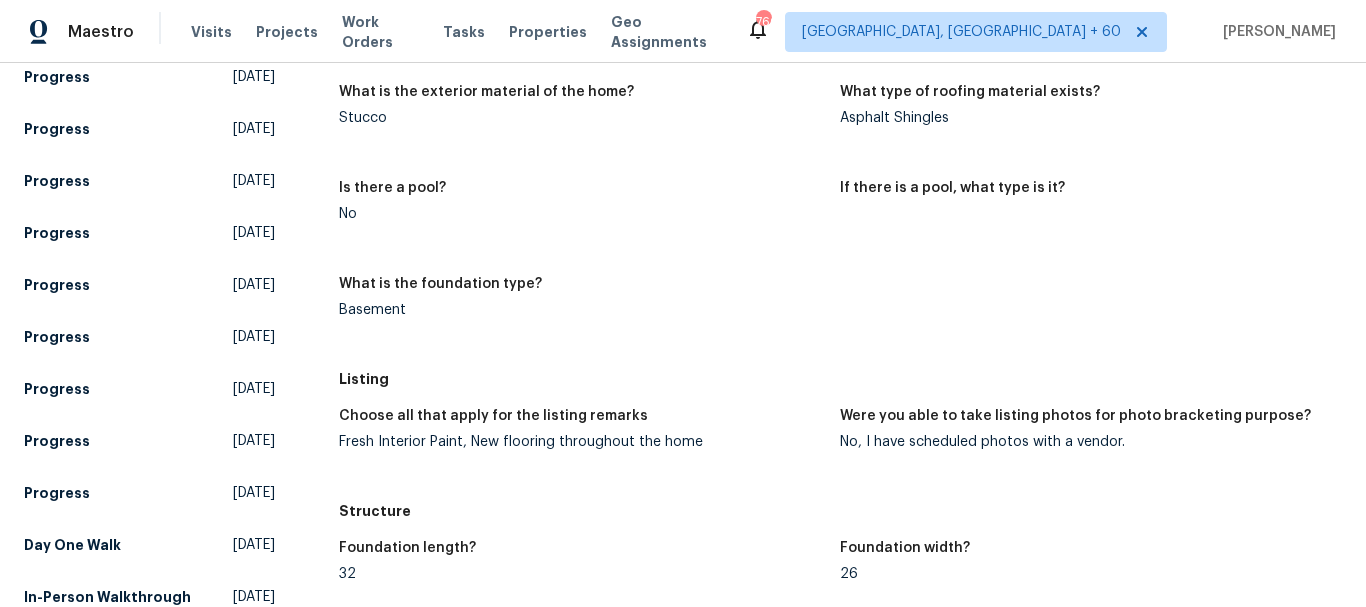 click on "Fresh Interior Paint, New flooring throughout the home" at bounding box center [582, 442] 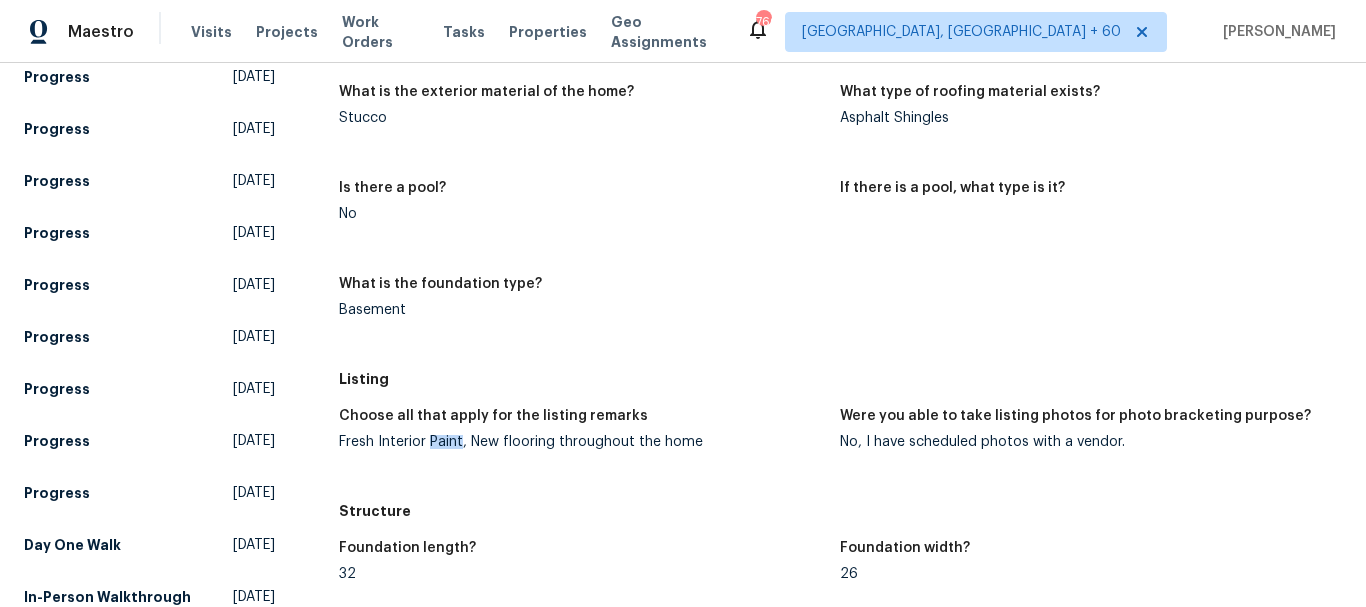 click on "Fresh Interior Paint, New flooring throughout the home" at bounding box center [582, 442] 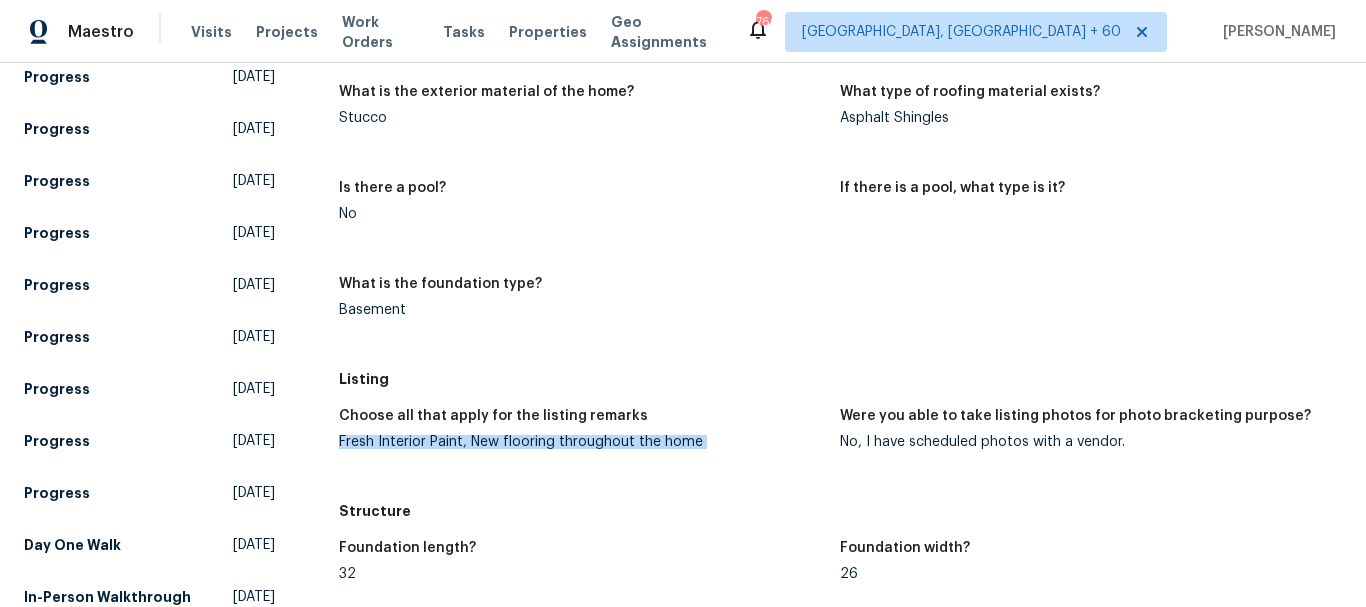 click on "Fresh Interior Paint, New flooring throughout the home" at bounding box center [582, 442] 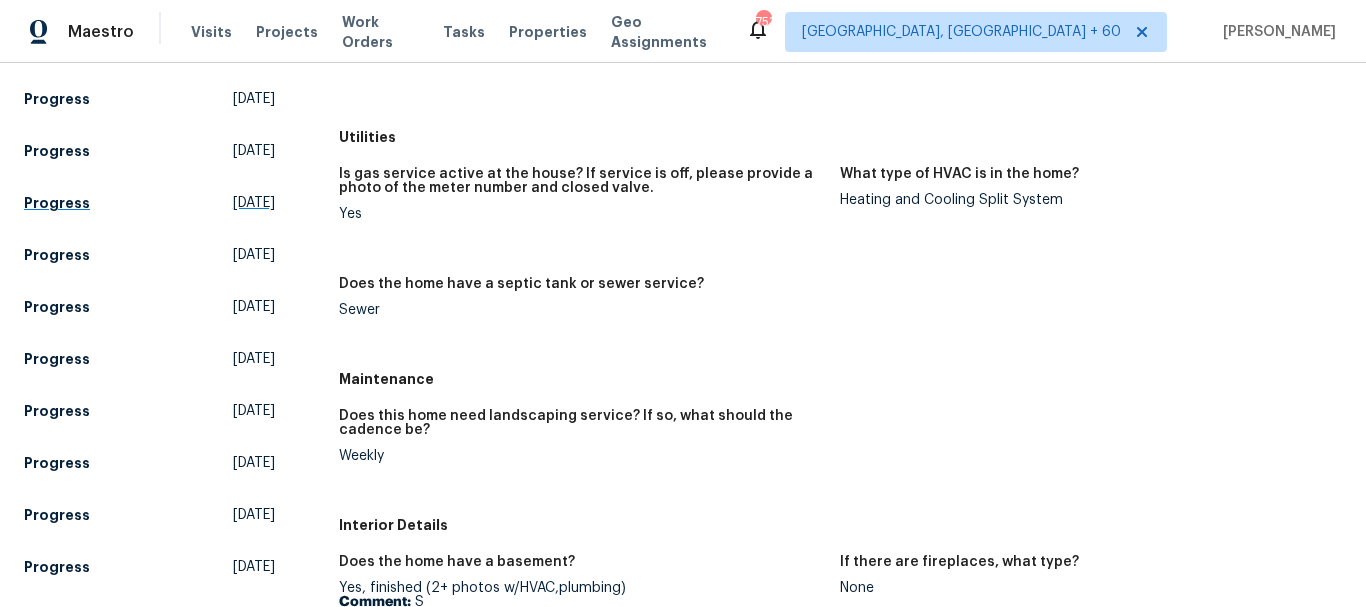 scroll, scrollTop: 0, scrollLeft: 0, axis: both 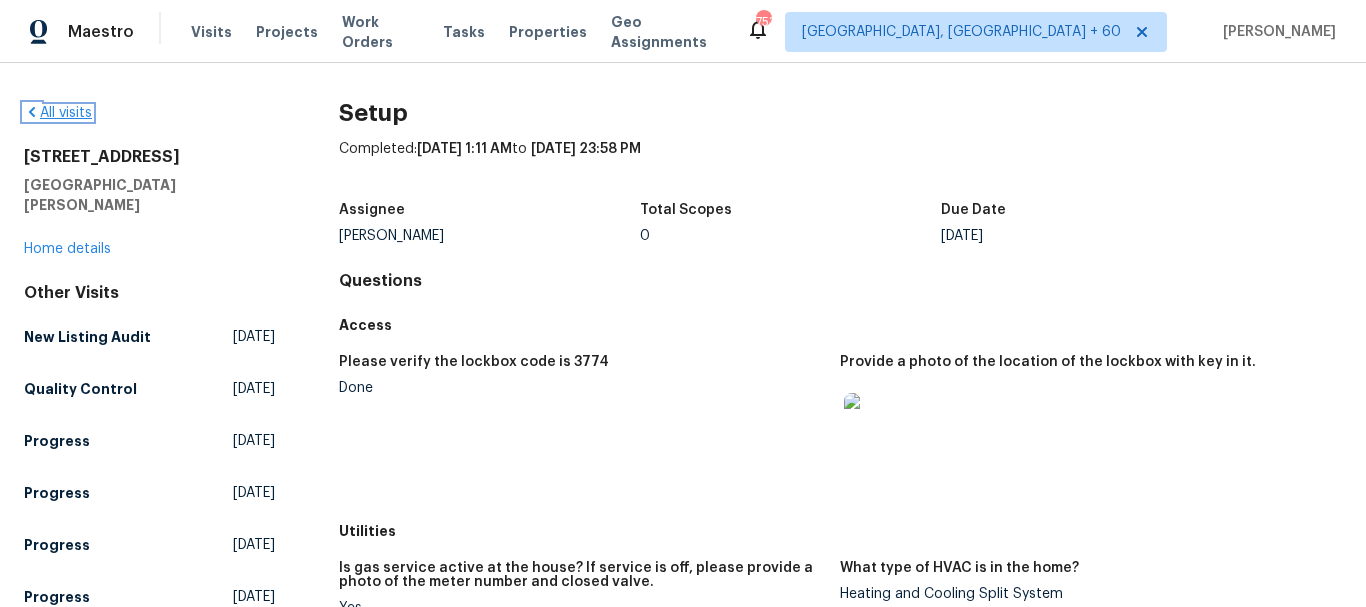 click 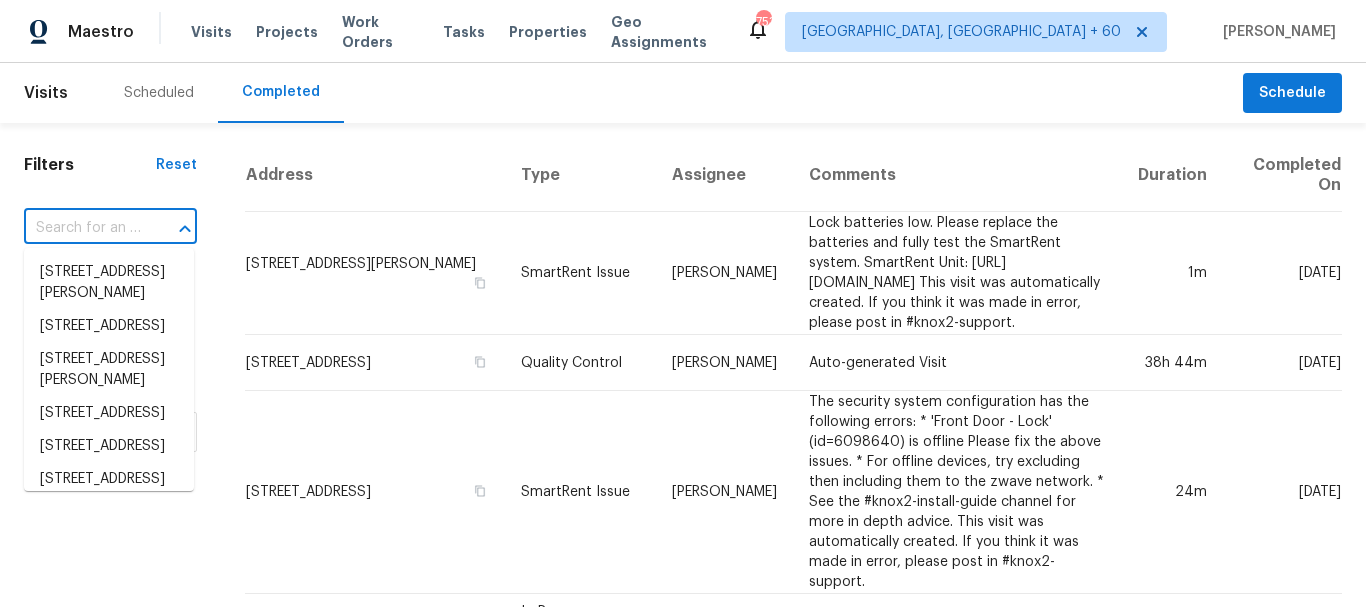 click at bounding box center (82, 228) 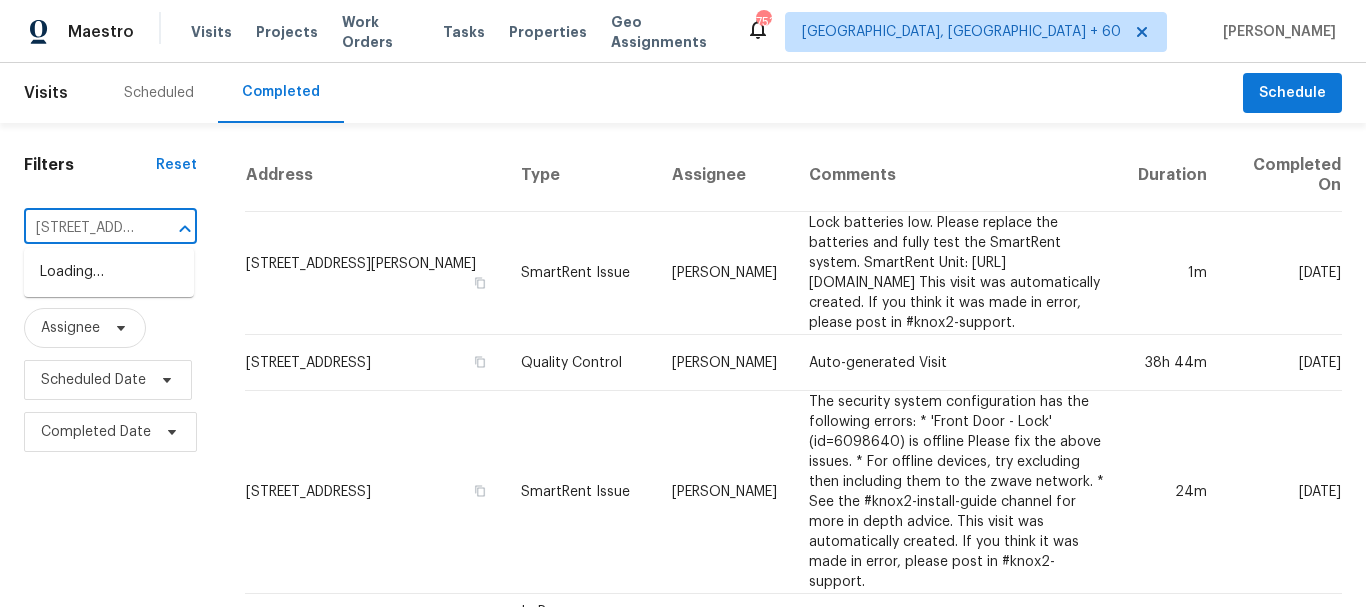 scroll, scrollTop: 0, scrollLeft: 146, axis: horizontal 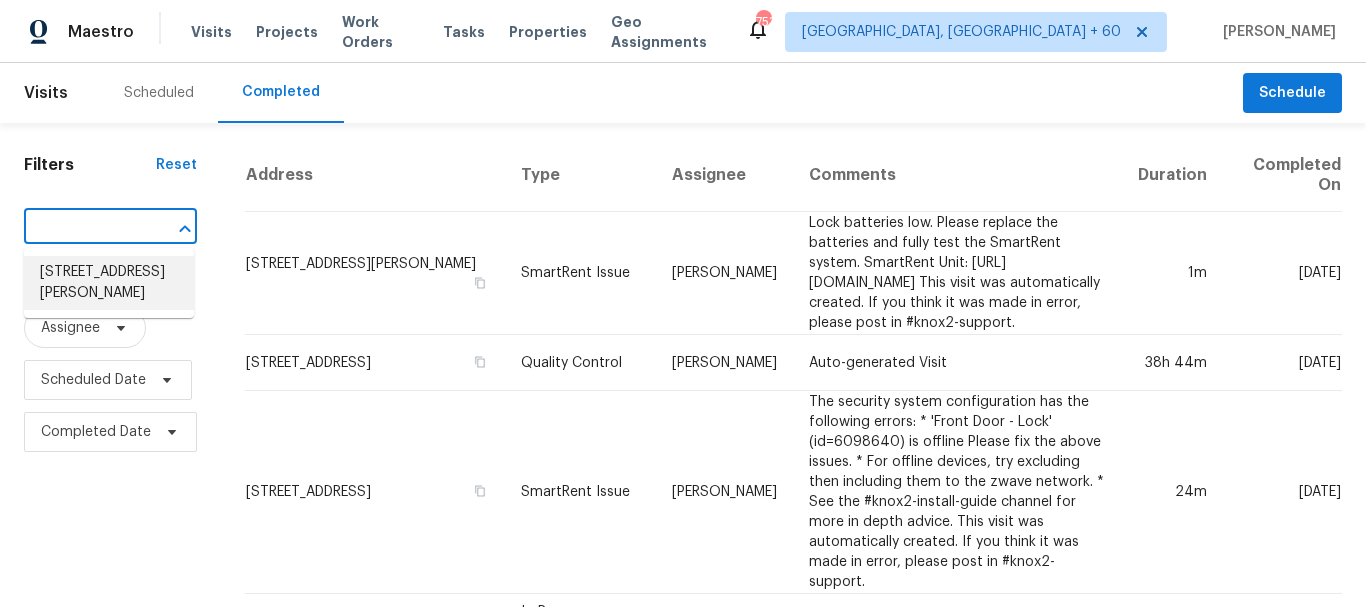 click on "[STREET_ADDRESS][PERSON_NAME]" at bounding box center (109, 283) 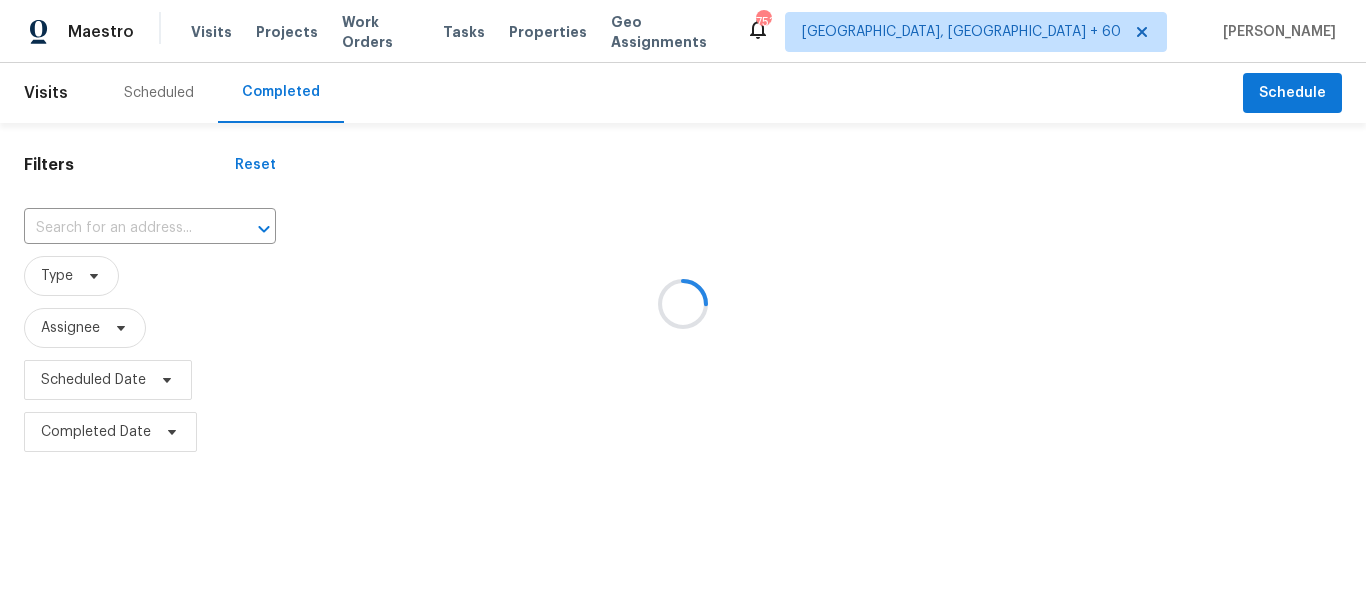 type on "[STREET_ADDRESS][PERSON_NAME]" 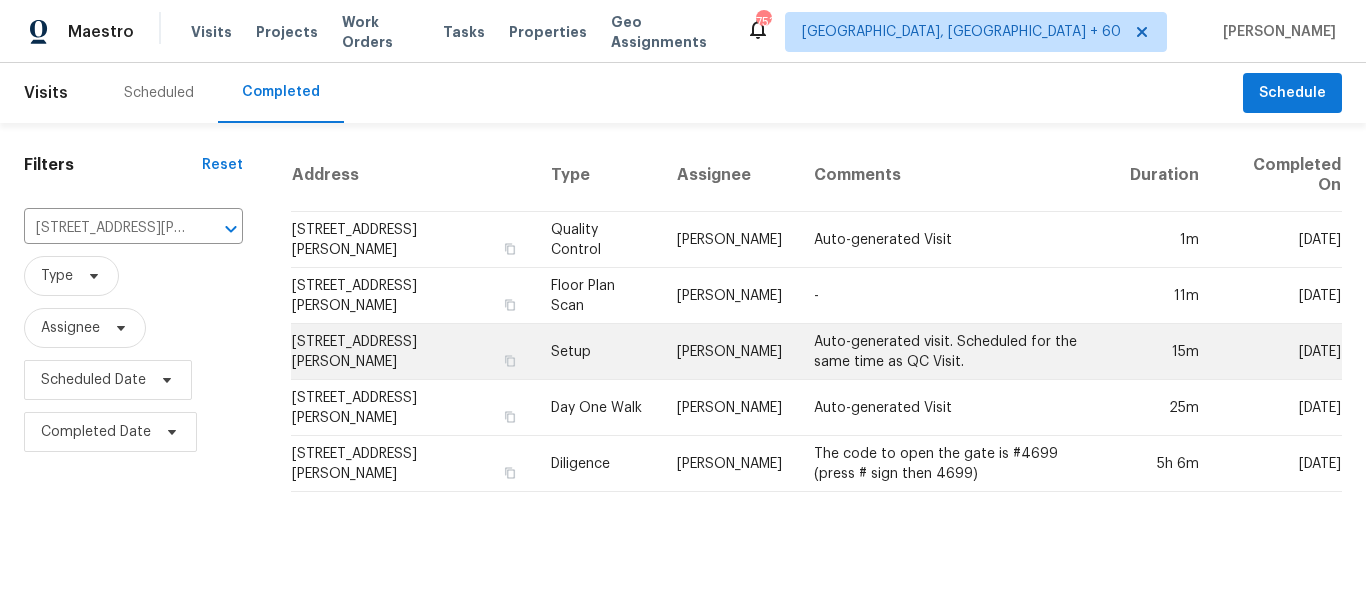 click on "Setup" at bounding box center [598, 352] 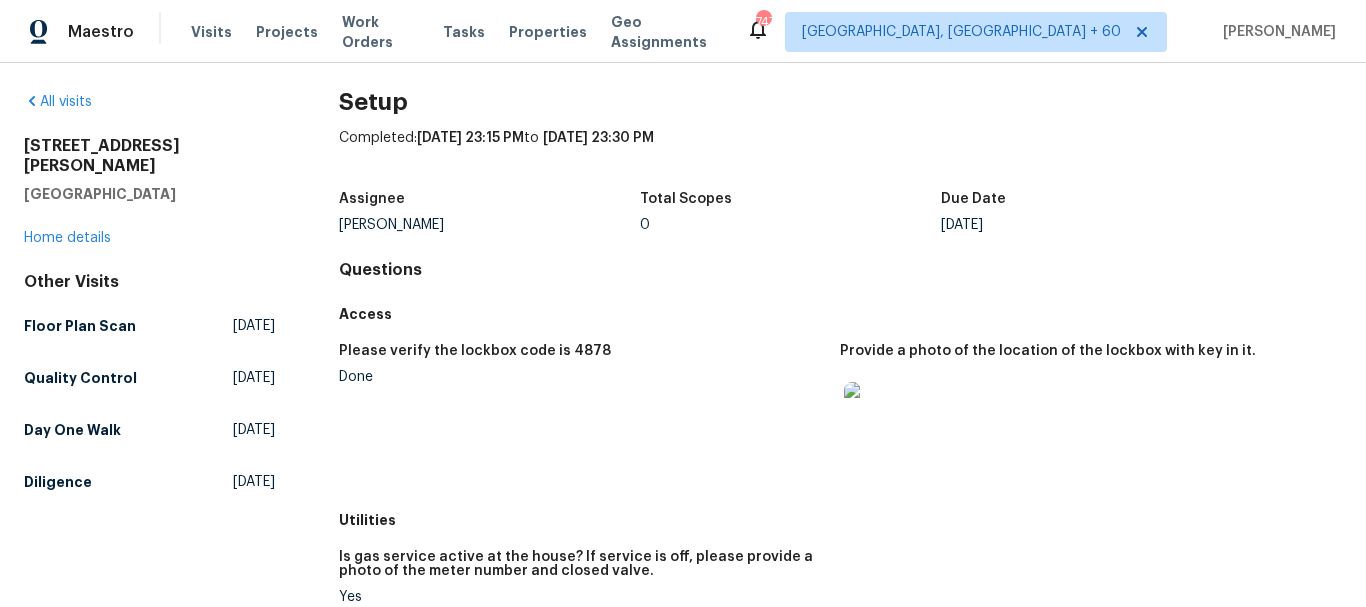 scroll, scrollTop: 0, scrollLeft: 0, axis: both 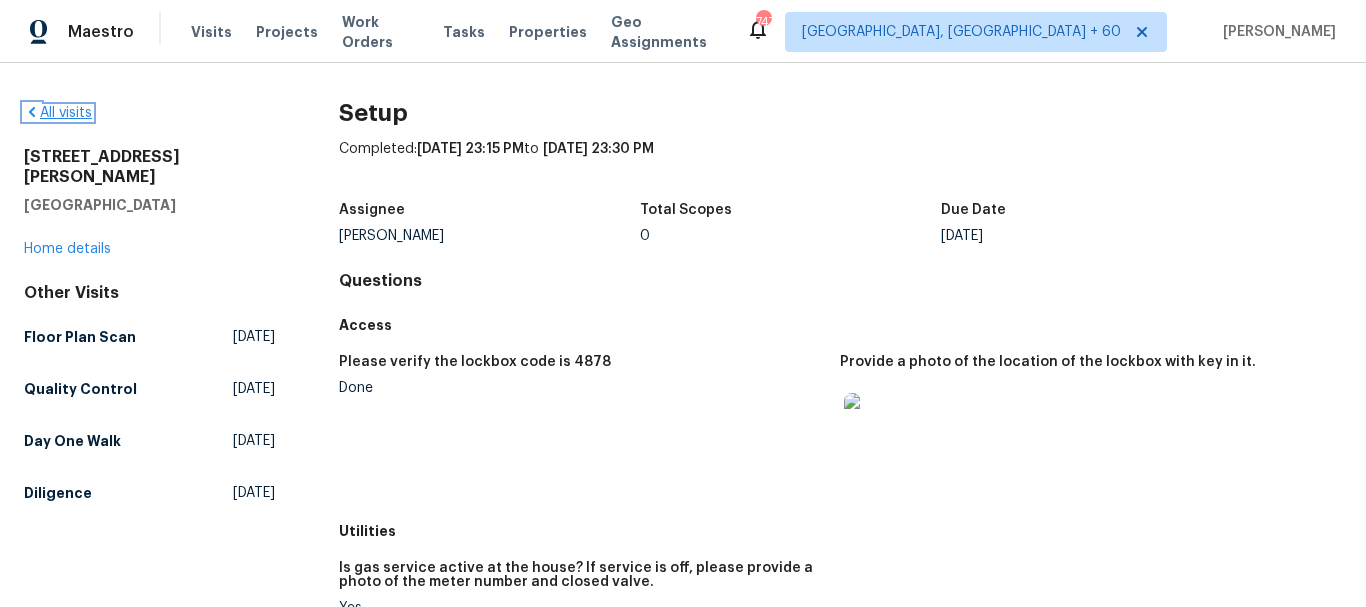 click 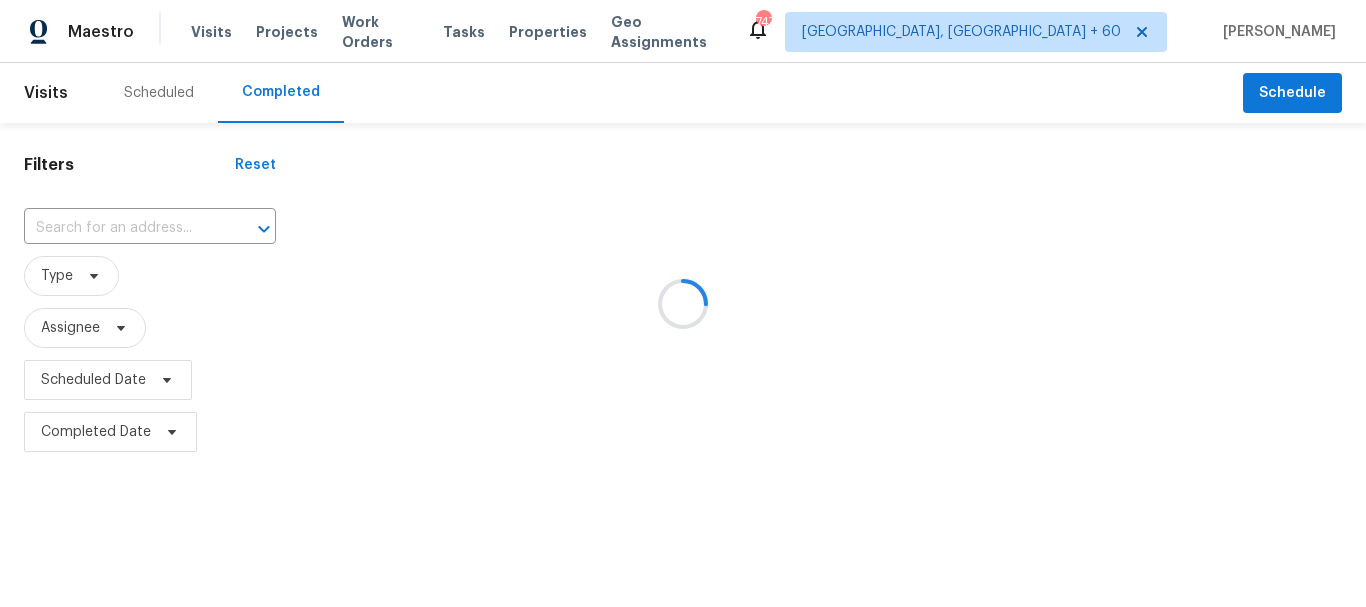 click at bounding box center [683, 303] 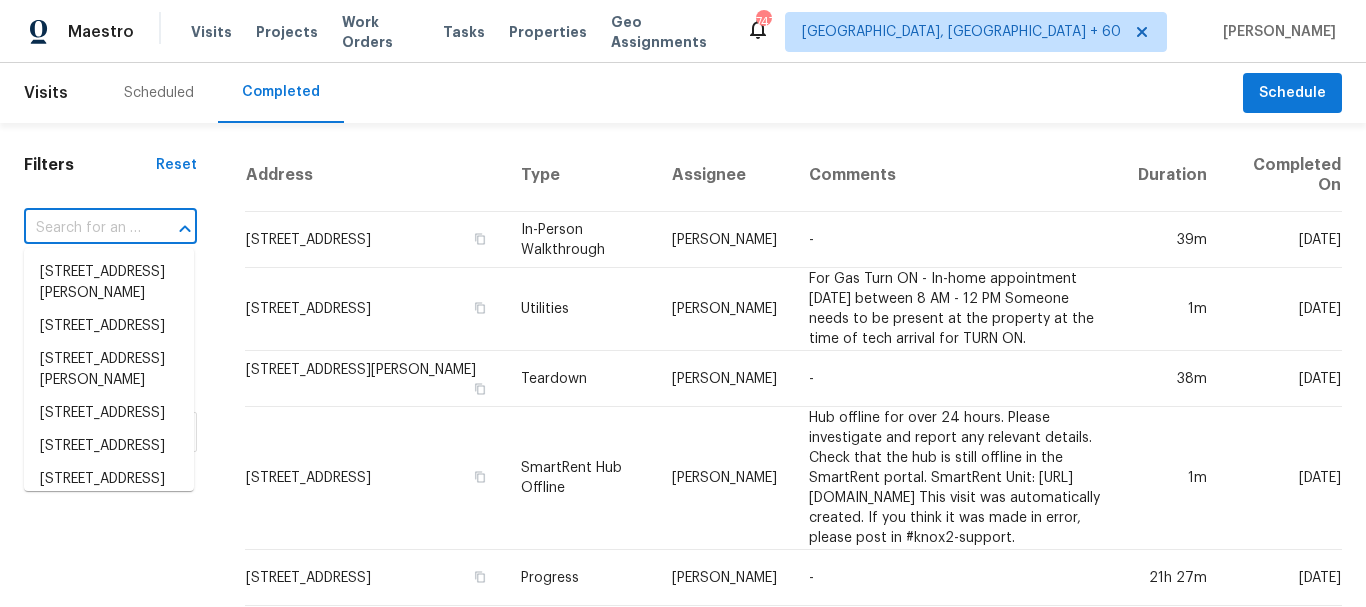 click at bounding box center (82, 228) 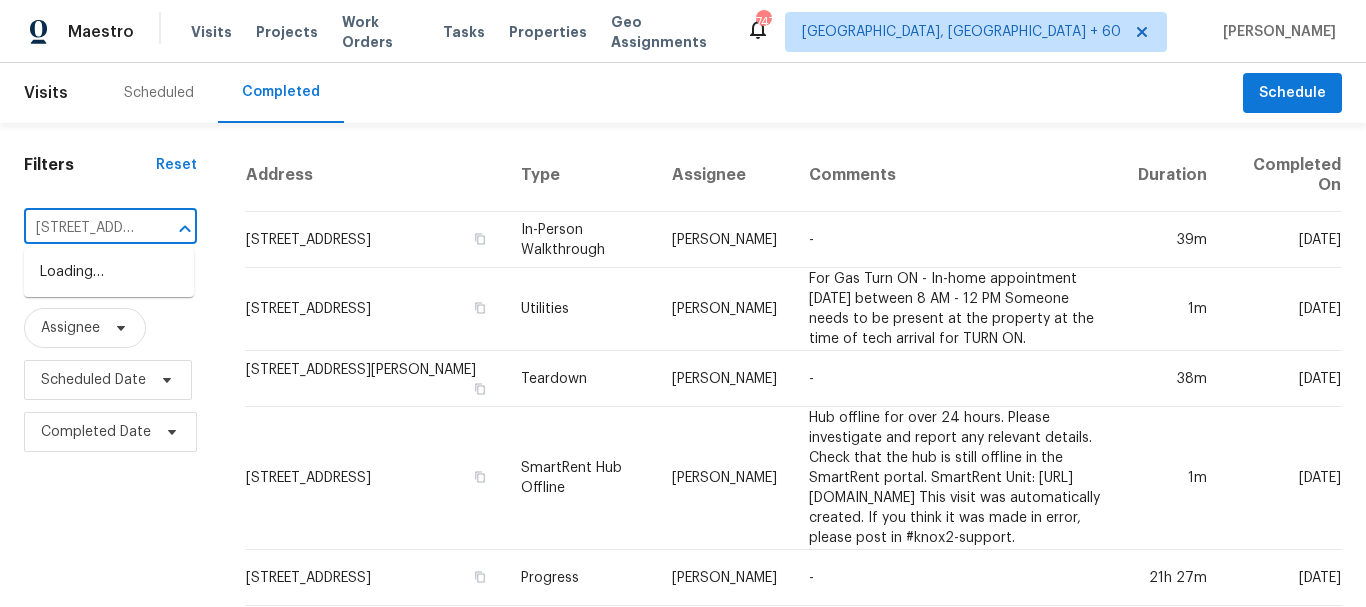scroll, scrollTop: 0, scrollLeft: 152, axis: horizontal 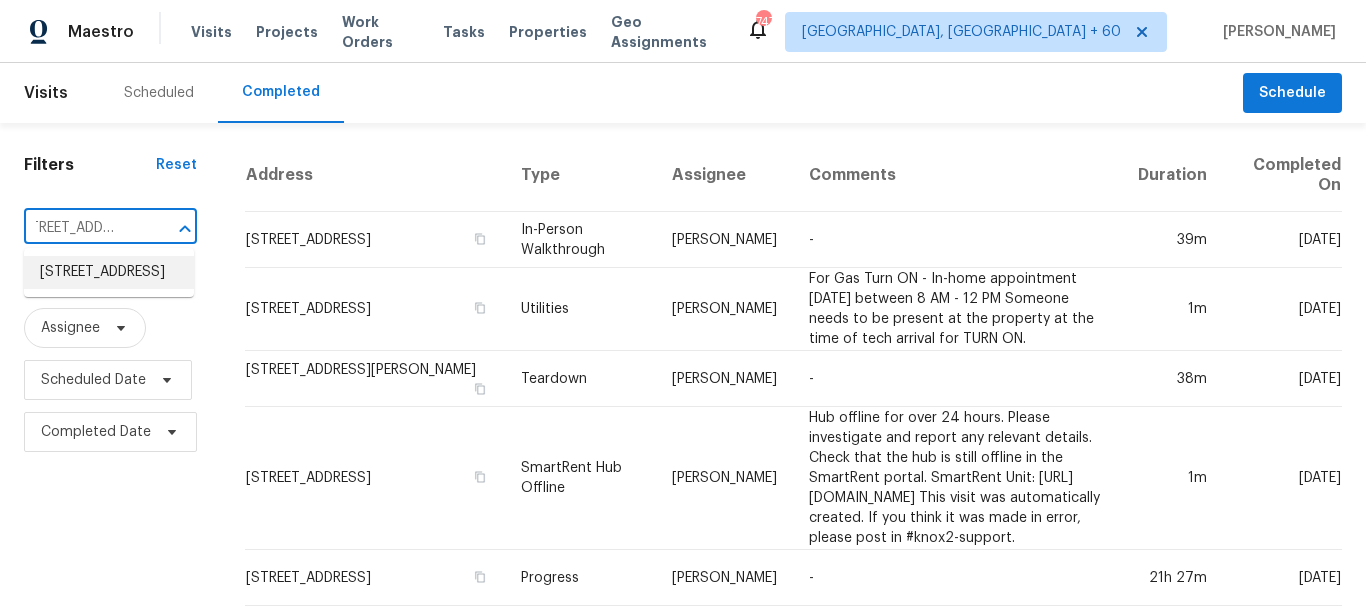 click on "[STREET_ADDRESS]" at bounding box center [109, 272] 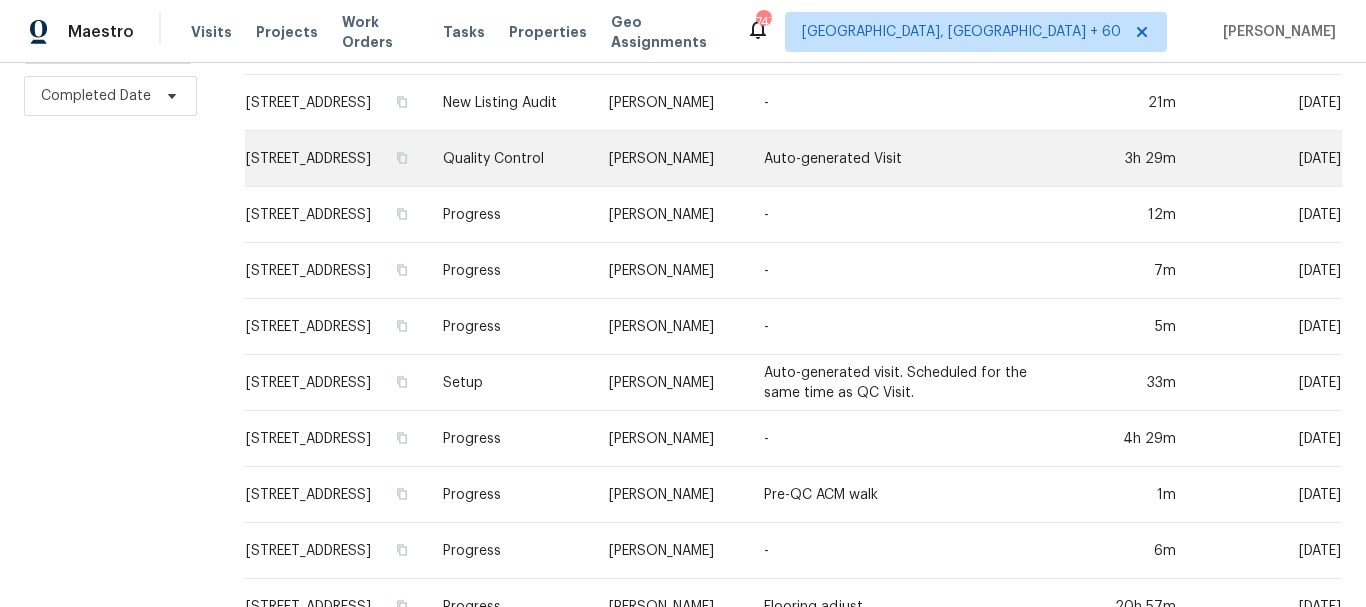 scroll, scrollTop: 400, scrollLeft: 0, axis: vertical 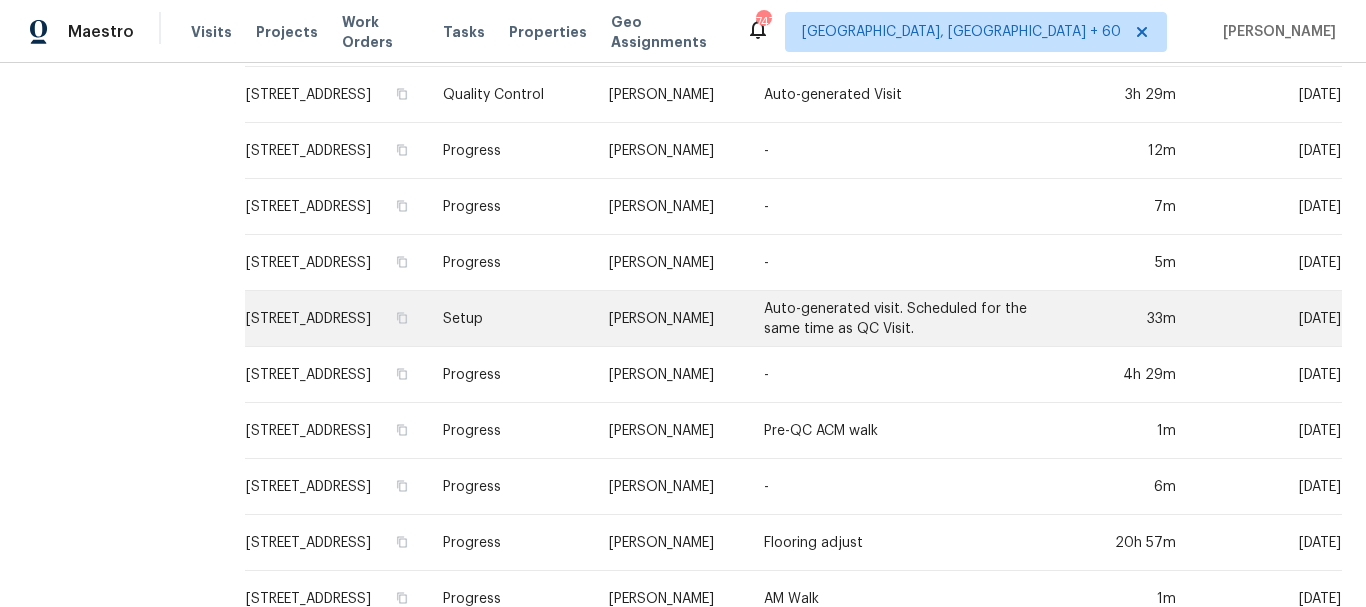 click on "[PERSON_NAME]" at bounding box center [671, 319] 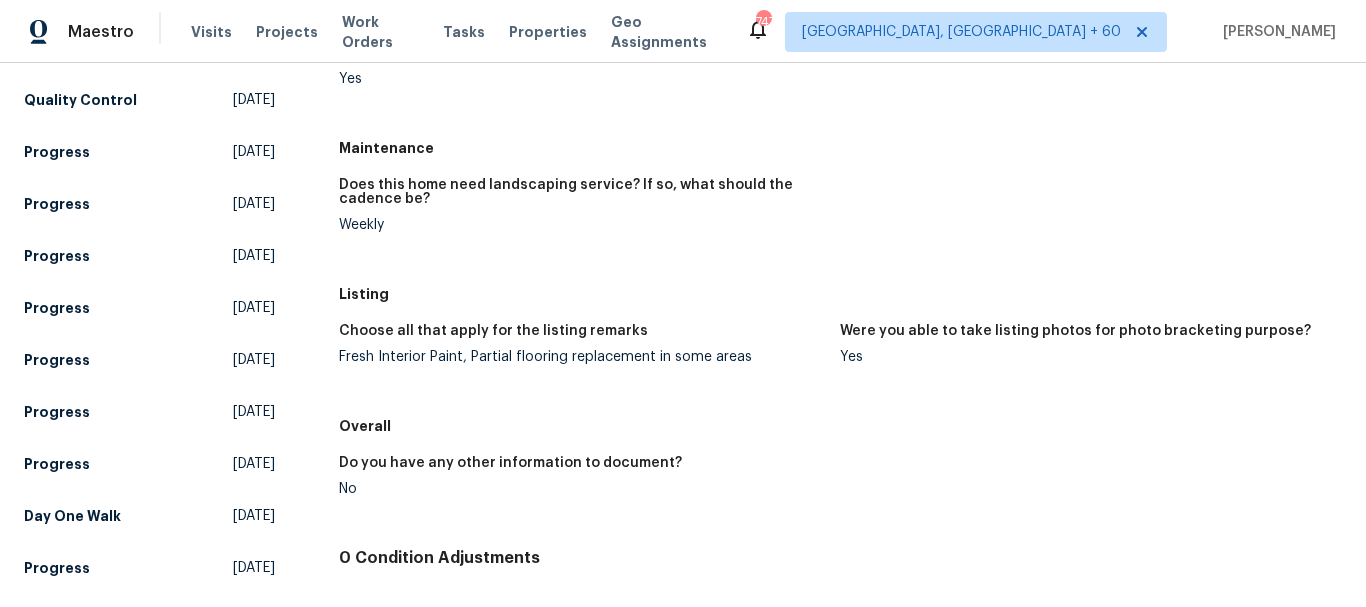 scroll, scrollTop: 600, scrollLeft: 0, axis: vertical 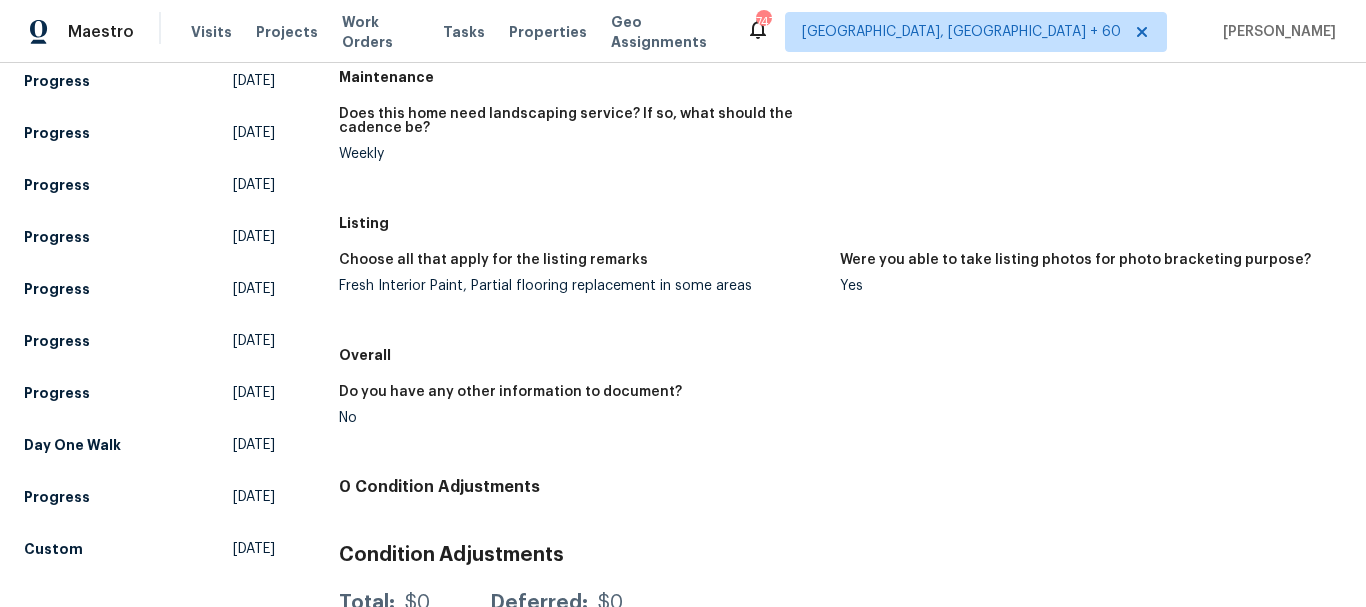 click on "Fresh Interior Paint, Partial flooring replacement in some areas" at bounding box center (582, 286) 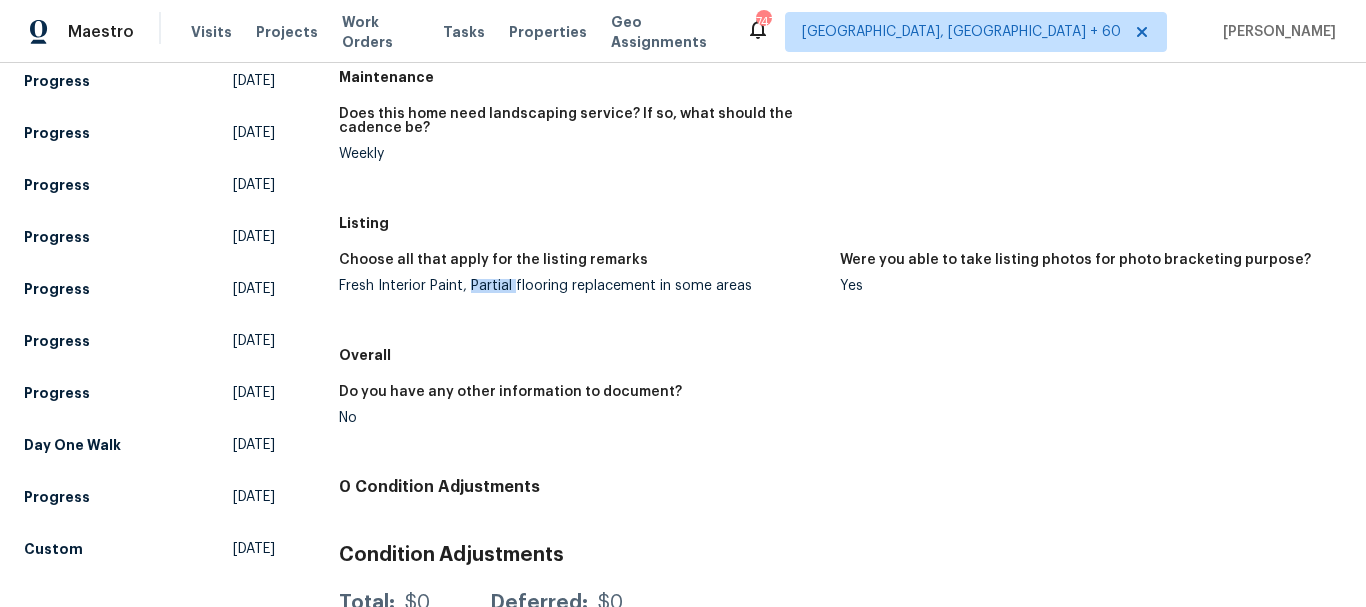 click on "Fresh Interior Paint, Partial flooring replacement in some areas" at bounding box center [582, 286] 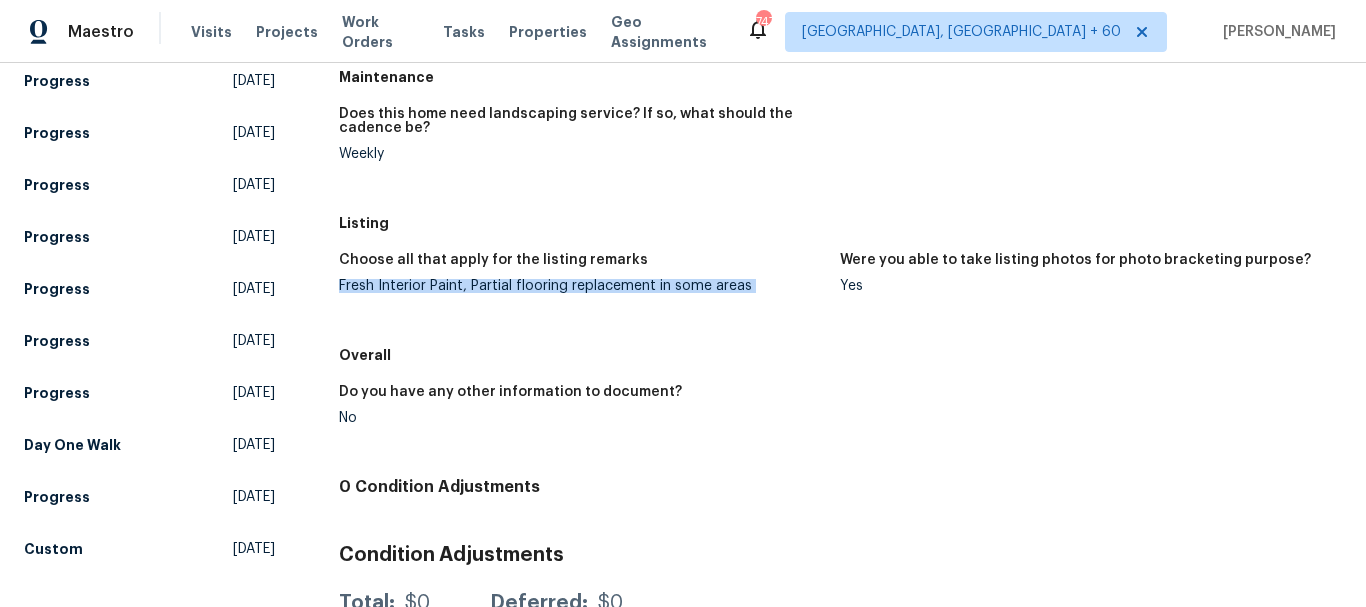 click on "Fresh Interior Paint, Partial flooring replacement in some areas" at bounding box center [582, 286] 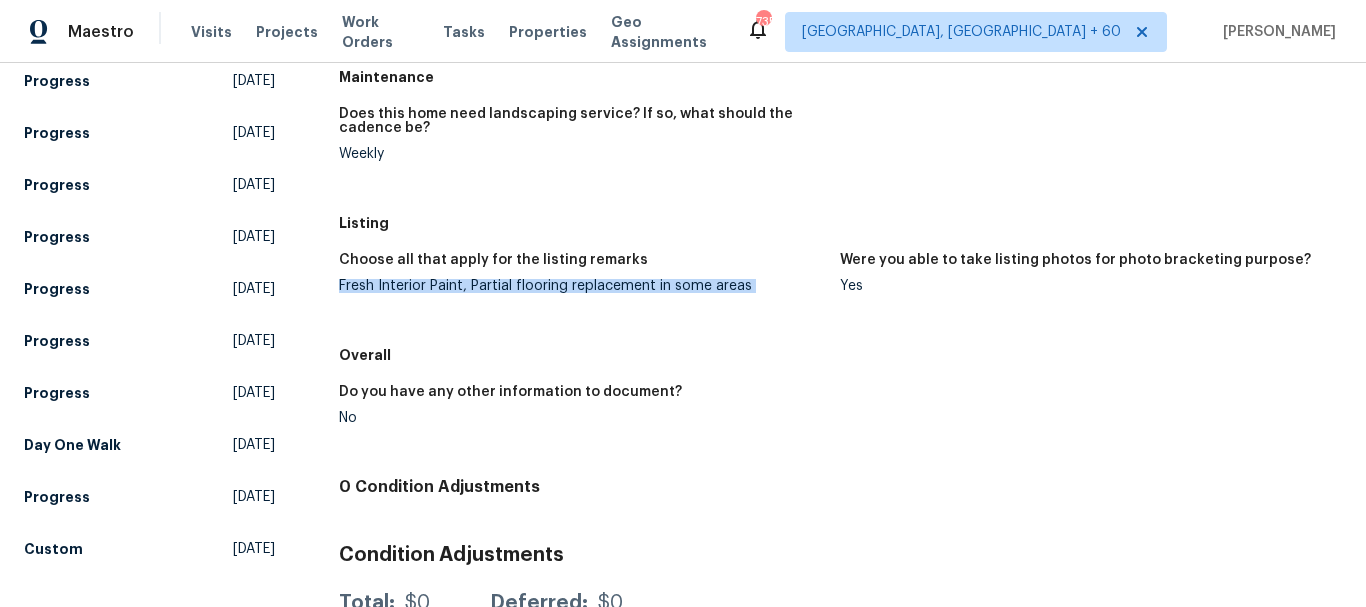 scroll, scrollTop: 0, scrollLeft: 0, axis: both 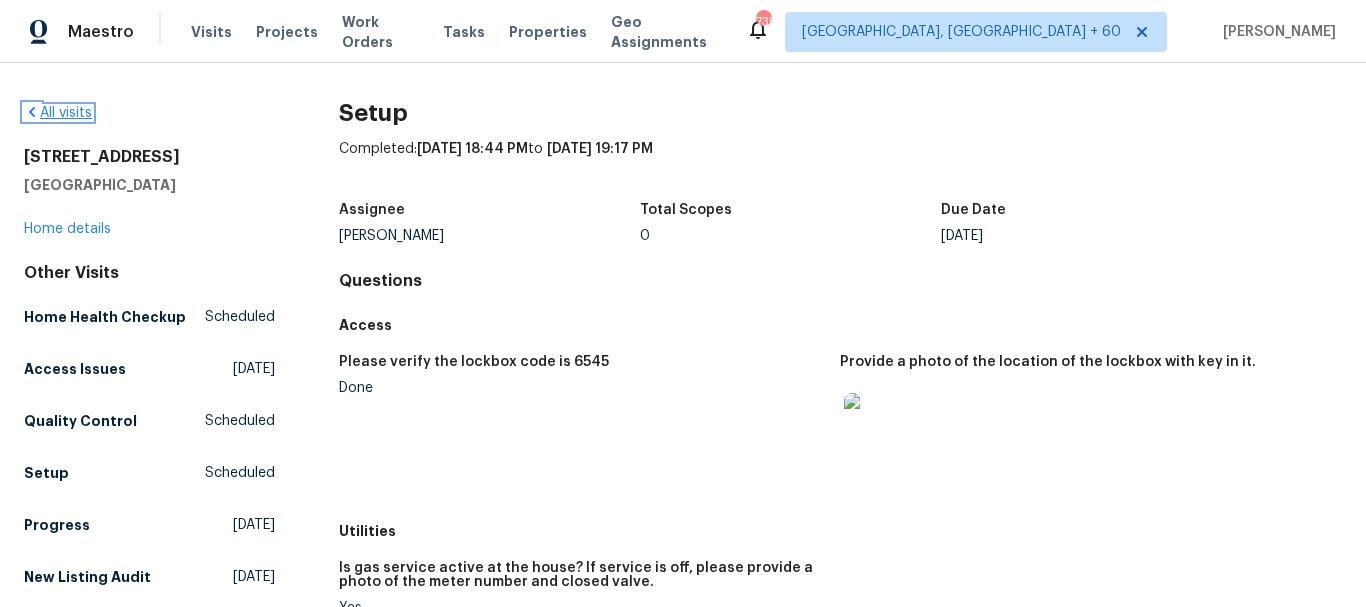 click 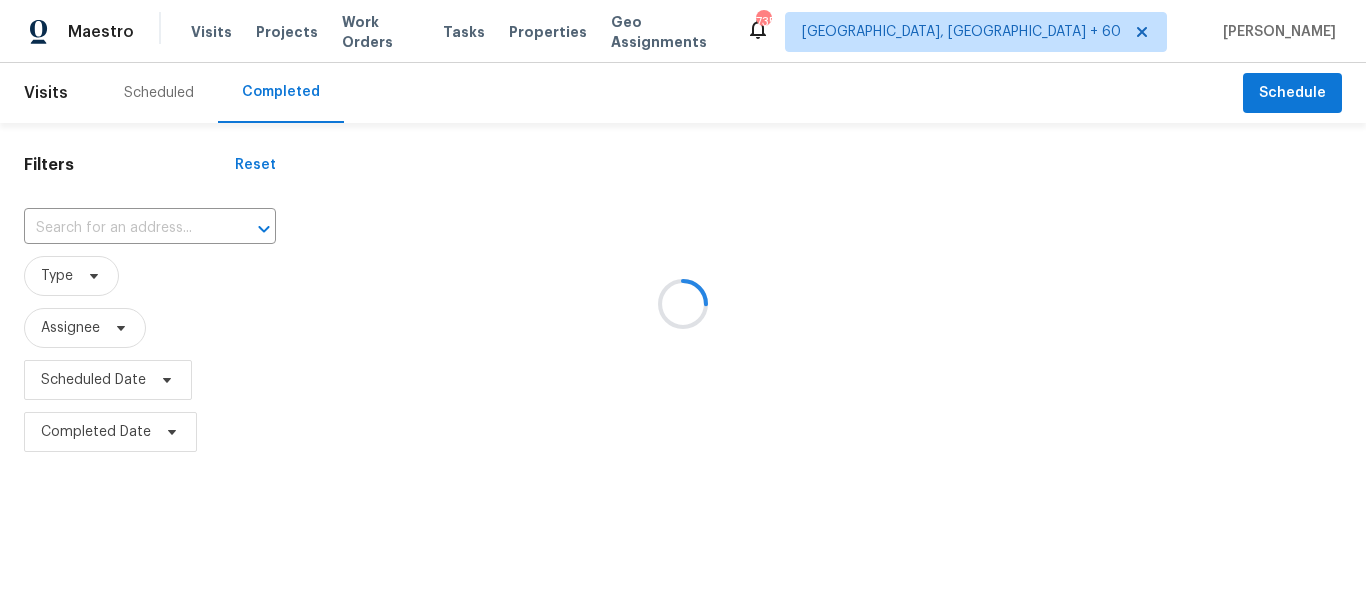 click at bounding box center [683, 303] 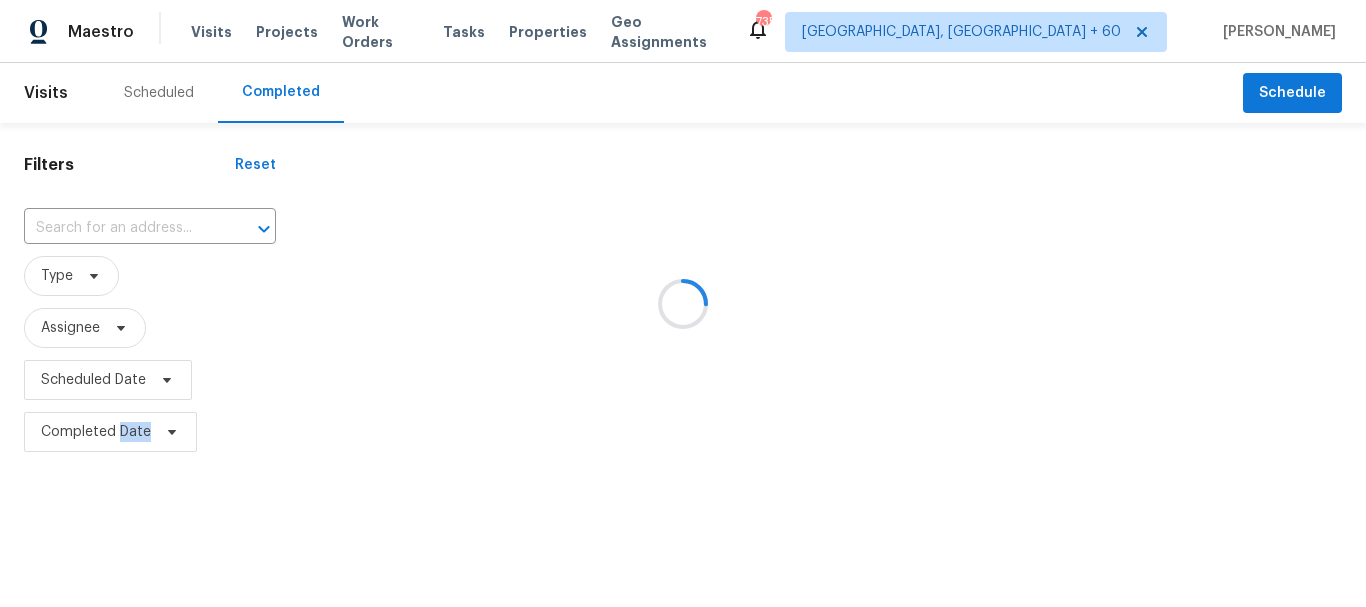 click at bounding box center (683, 303) 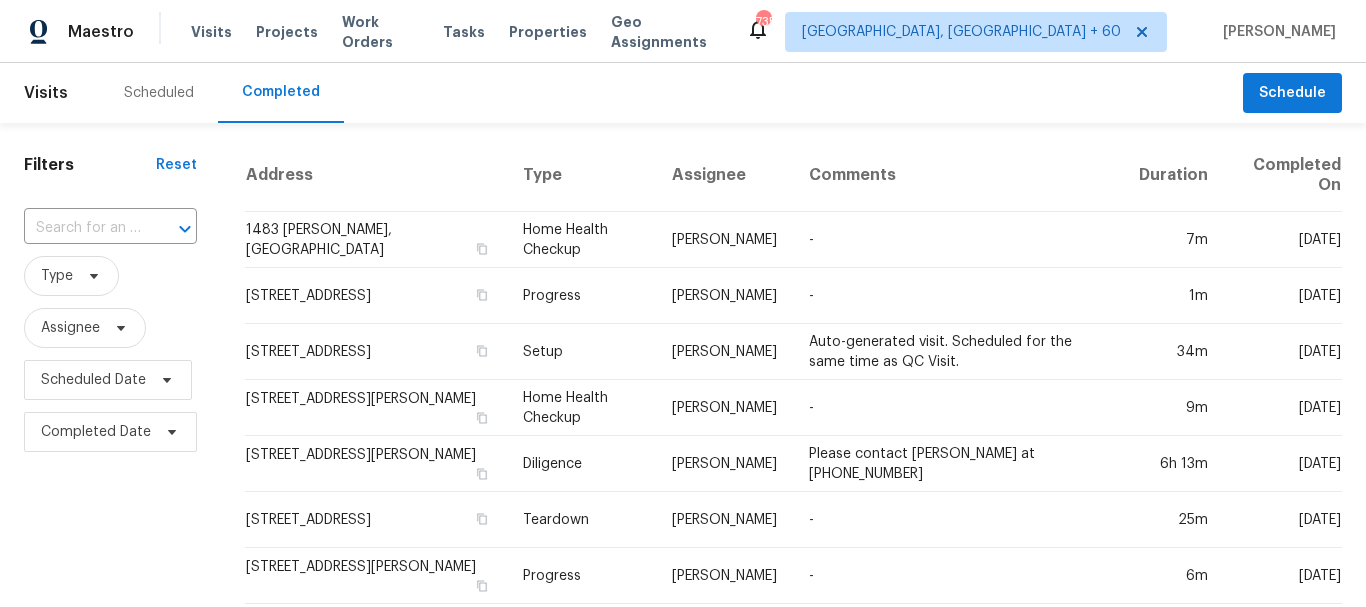 click at bounding box center (82, 228) 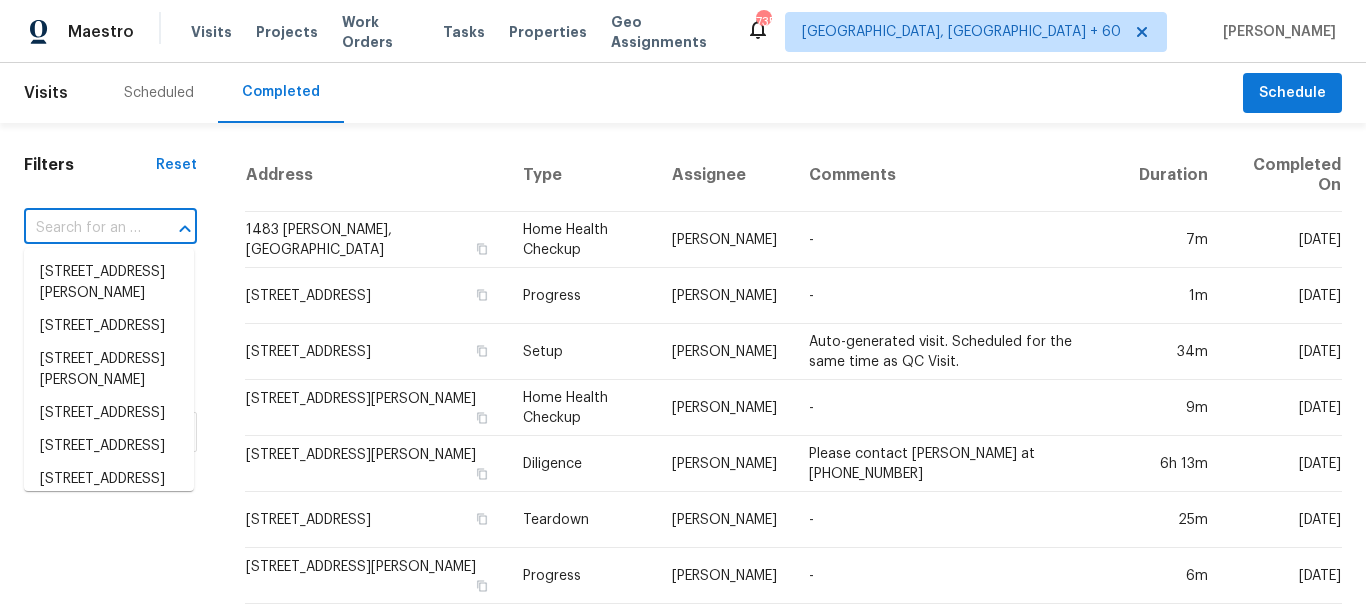 paste on "[STREET_ADDRESS][PERSON_NAME]" 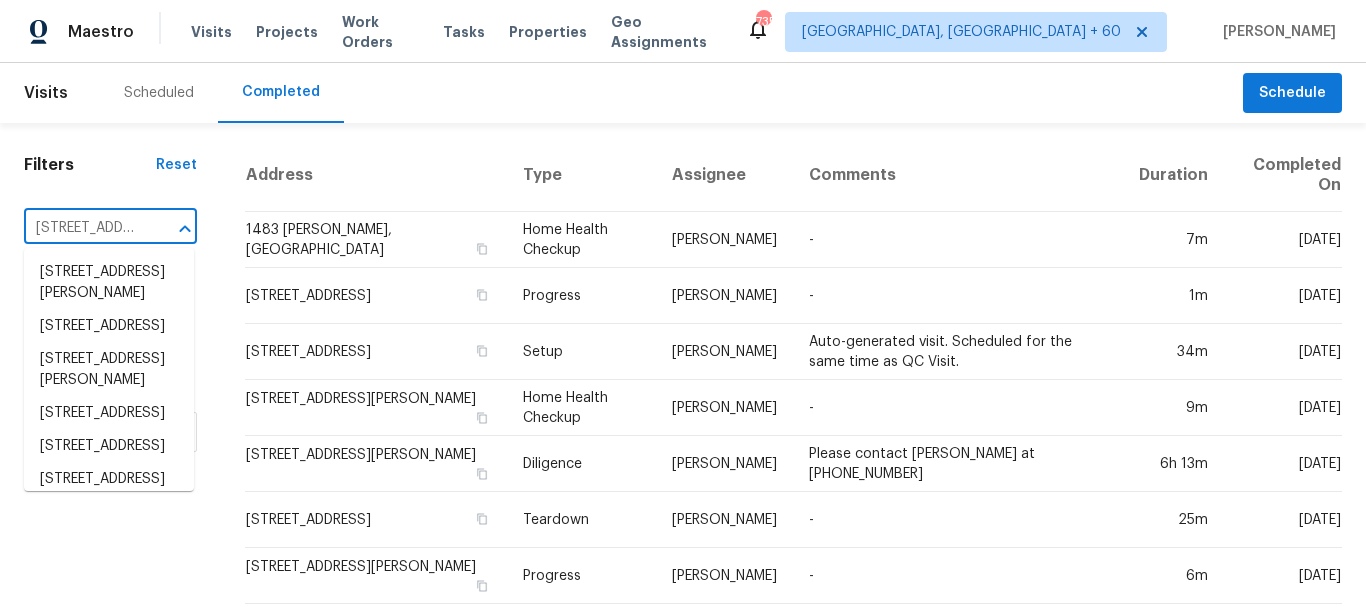 scroll, scrollTop: 0, scrollLeft: 126, axis: horizontal 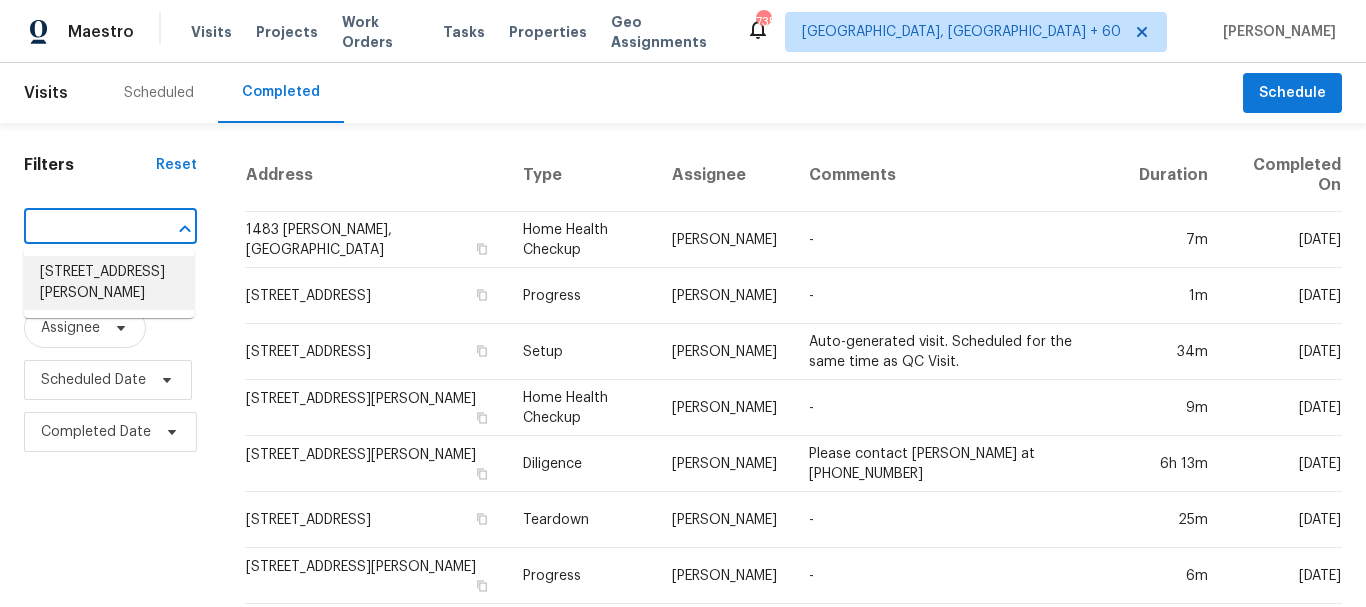 click on "[STREET_ADDRESS][PERSON_NAME]" at bounding box center (109, 283) 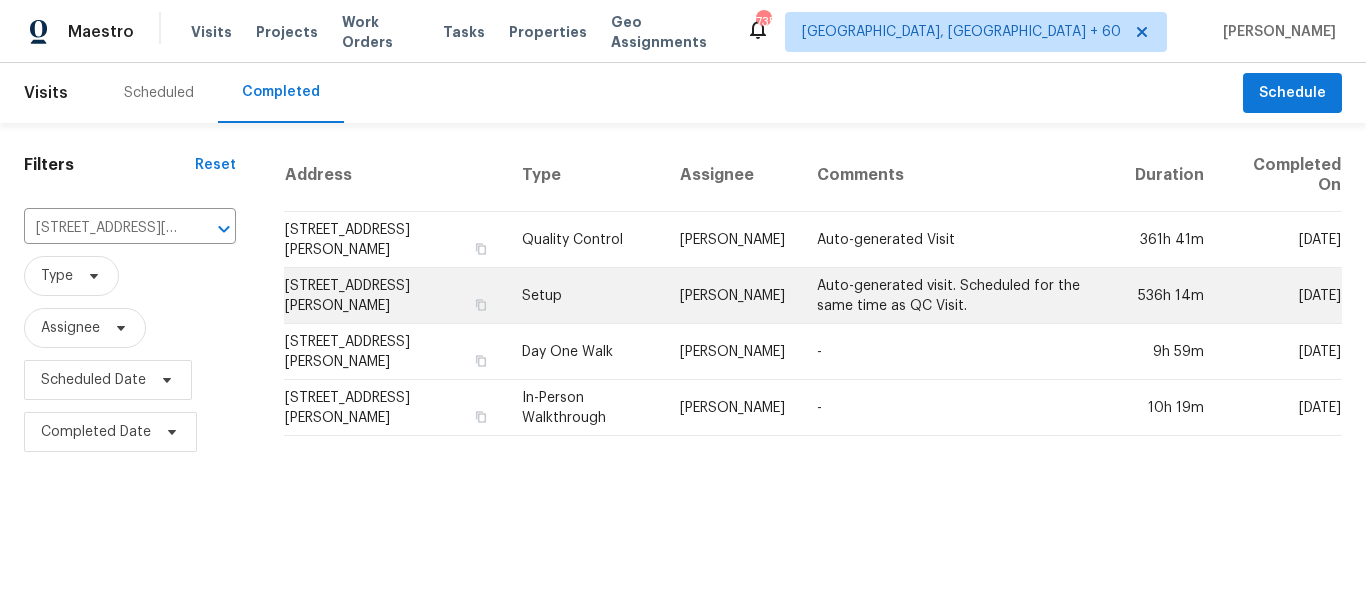 click on "Setup" at bounding box center [585, 296] 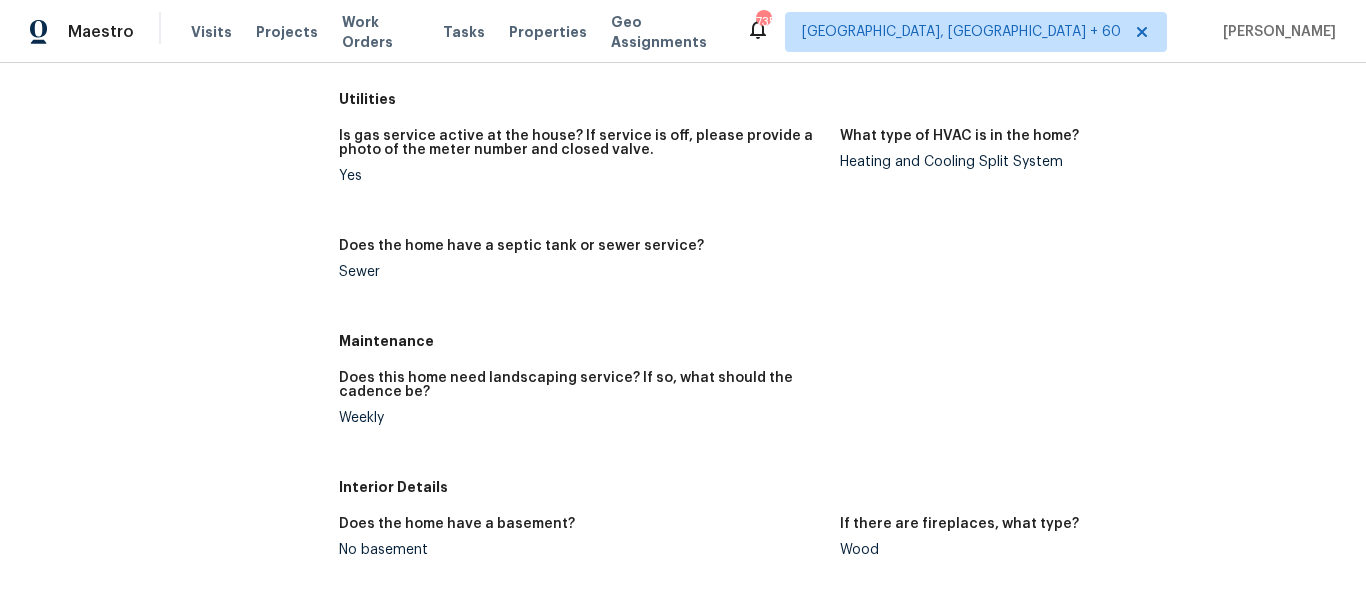 scroll, scrollTop: 200, scrollLeft: 0, axis: vertical 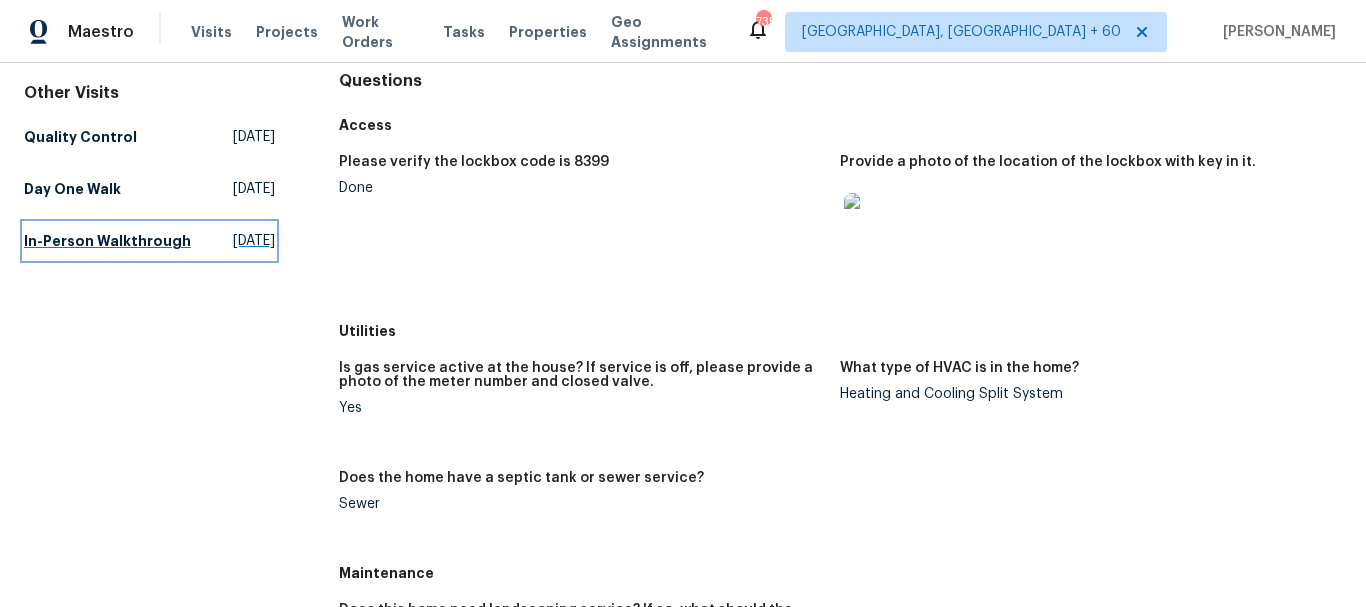 click on "In-Person Walkthrough" at bounding box center (107, 241) 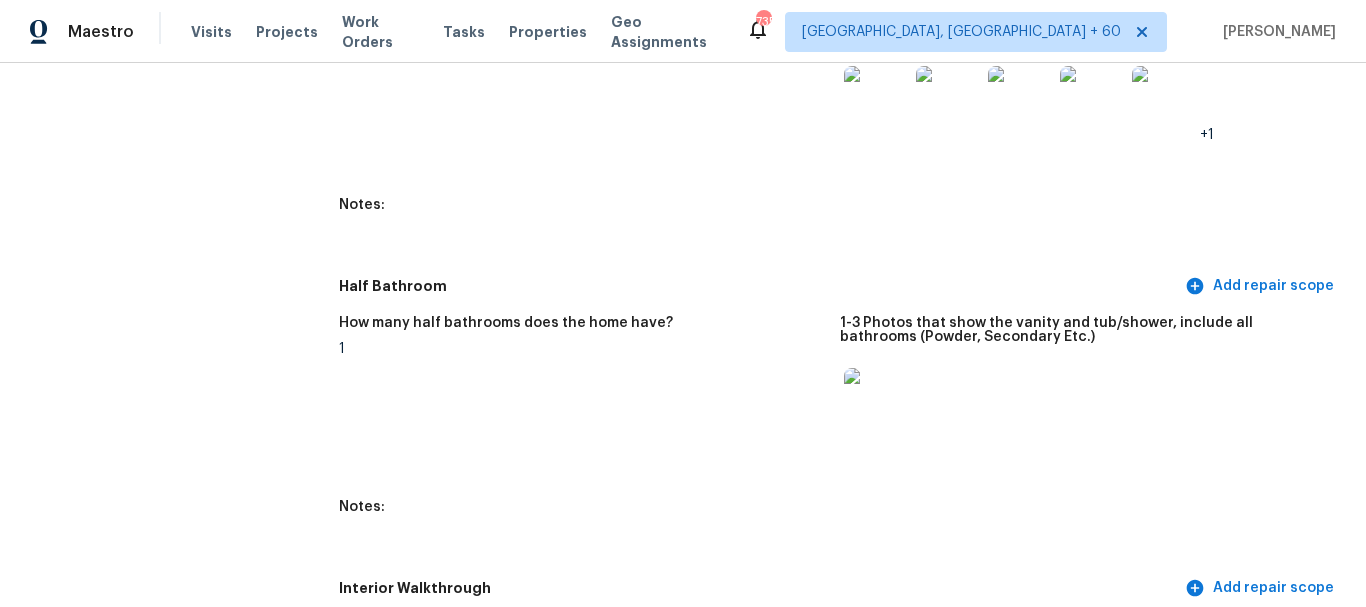 scroll, scrollTop: 2600, scrollLeft: 0, axis: vertical 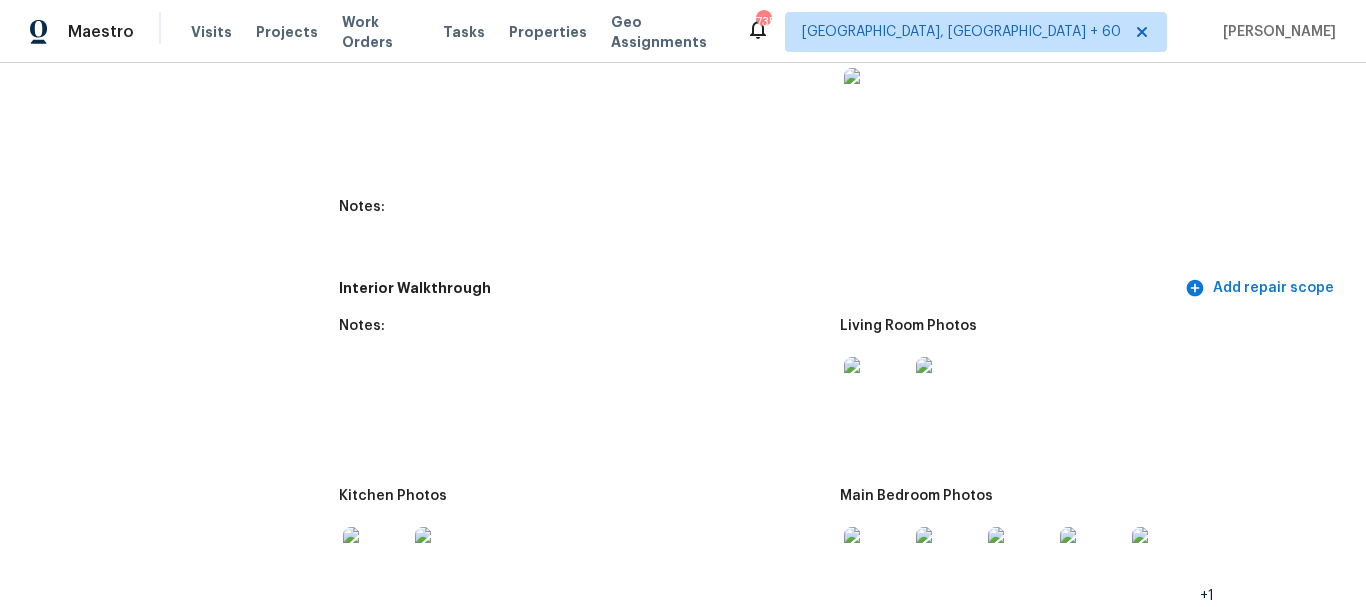 click at bounding box center [876, 389] 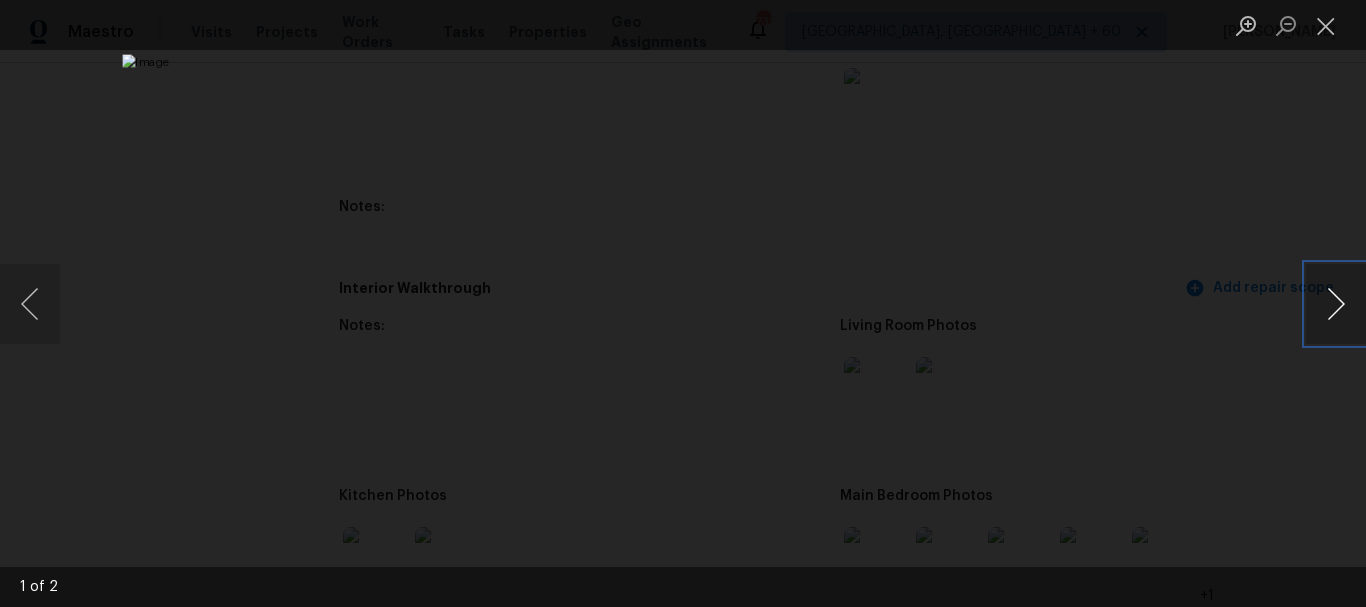 click at bounding box center [1336, 304] 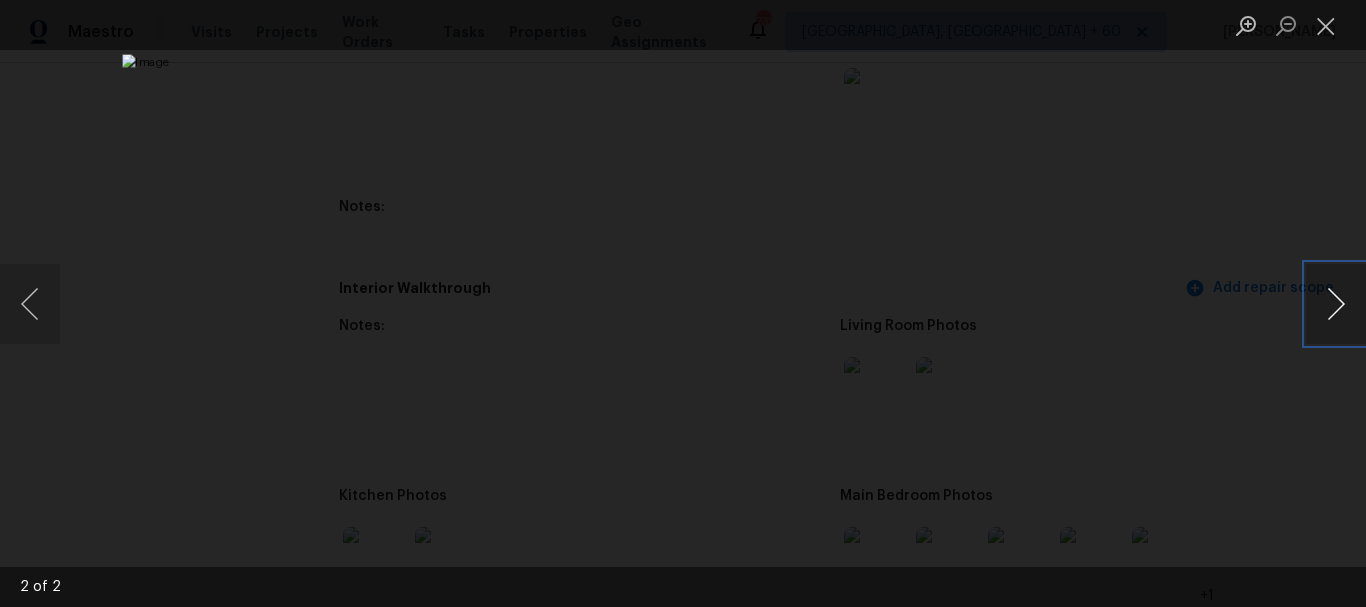 click at bounding box center (1336, 304) 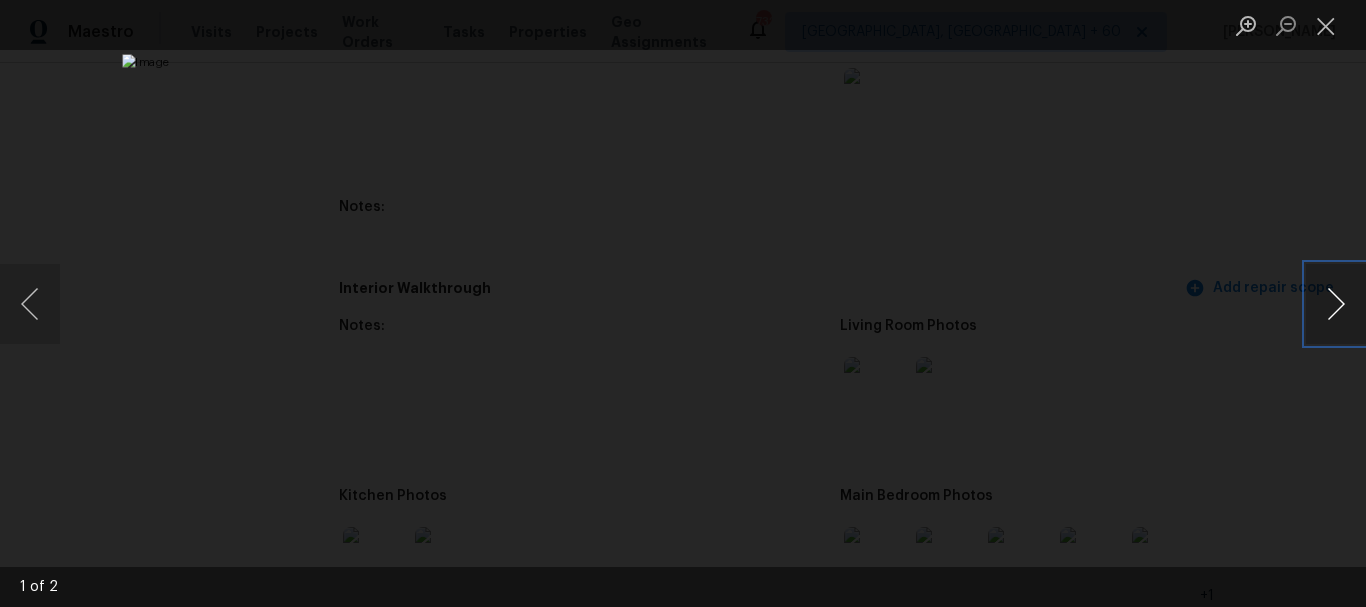 click at bounding box center (1336, 304) 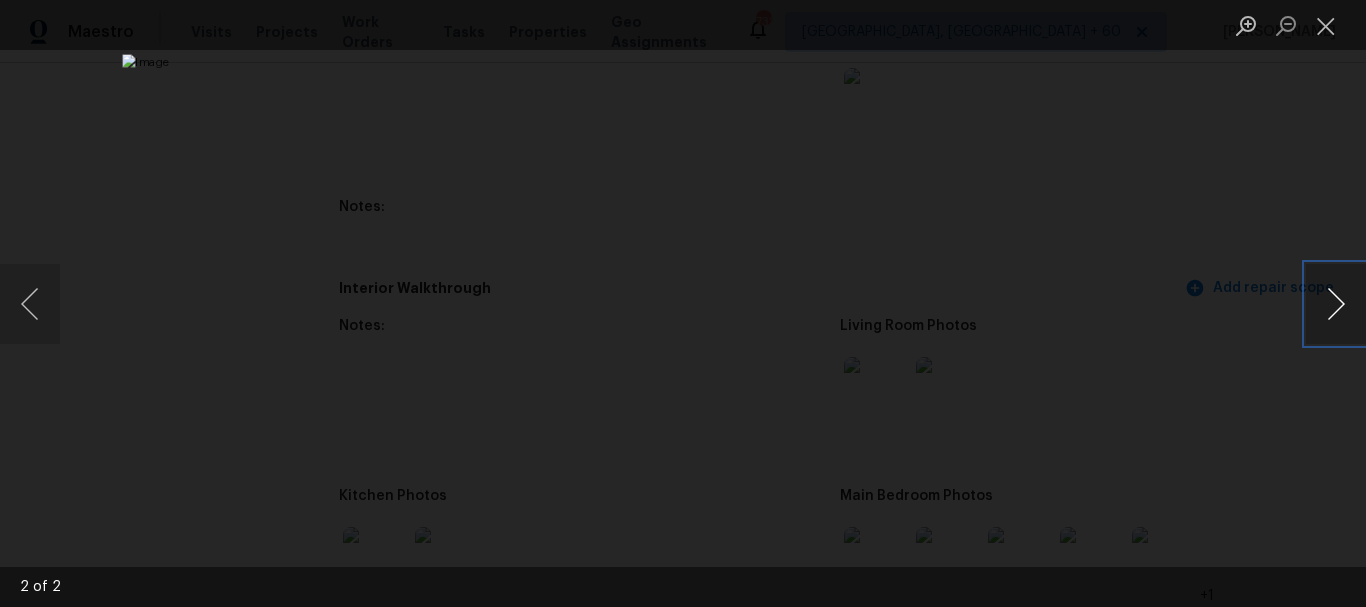 click at bounding box center (1336, 304) 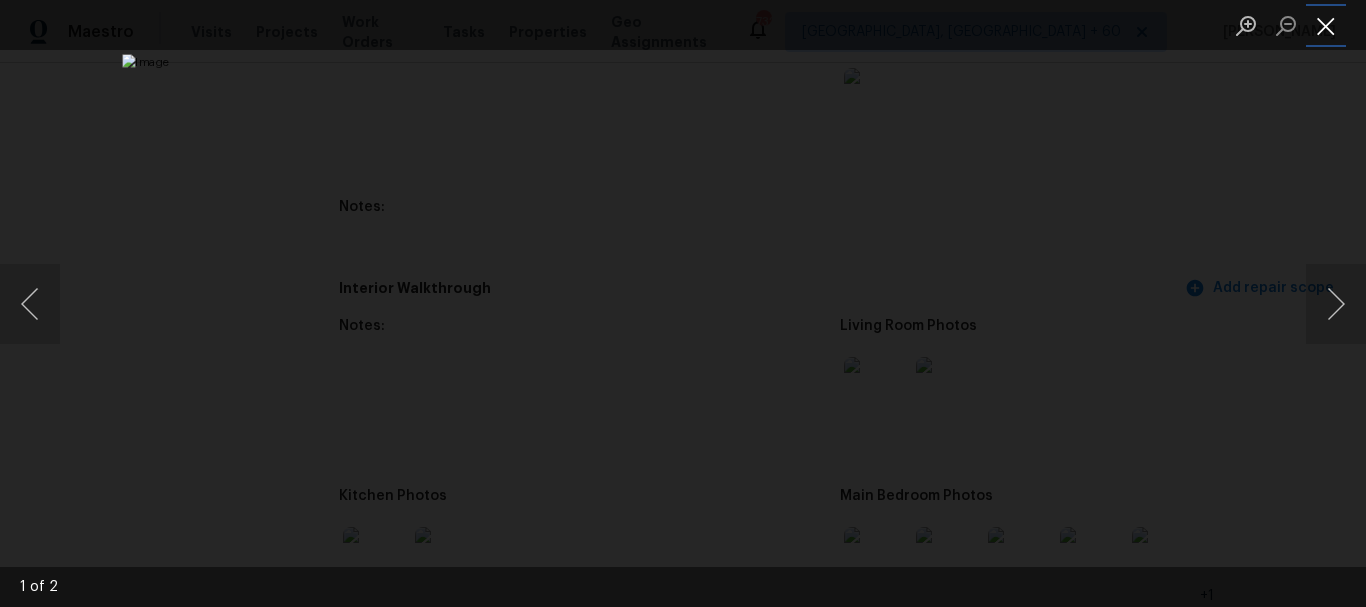 click at bounding box center (1326, 25) 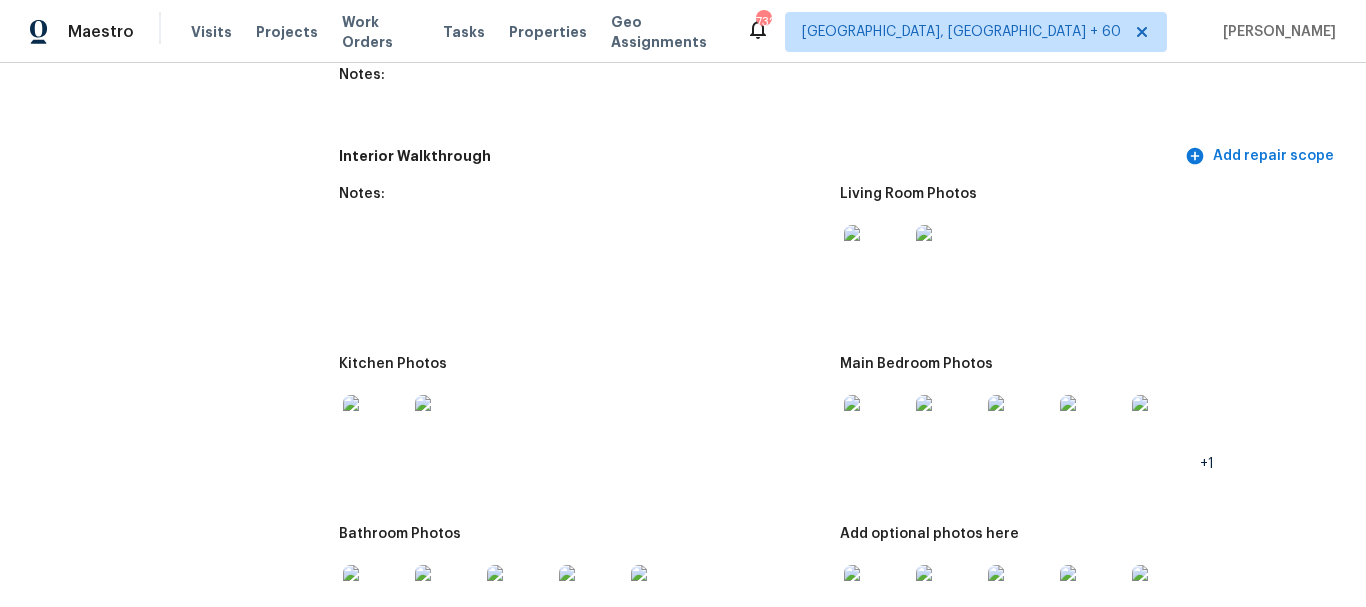 scroll, scrollTop: 2700, scrollLeft: 0, axis: vertical 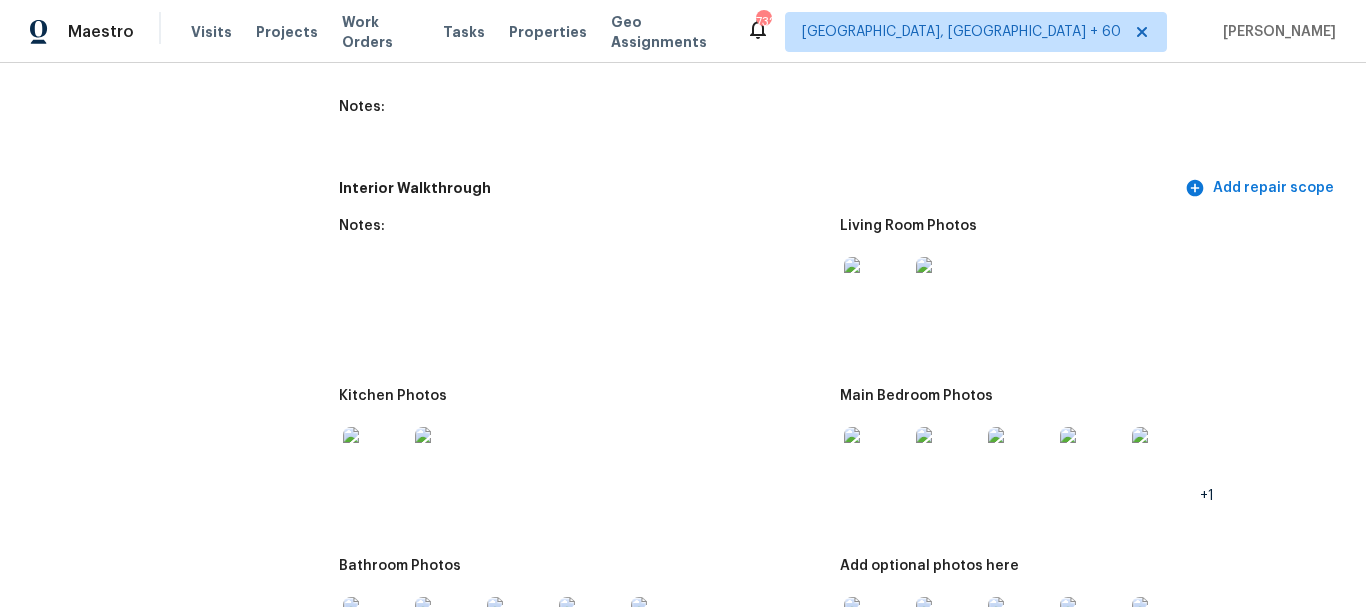 click at bounding box center [876, 289] 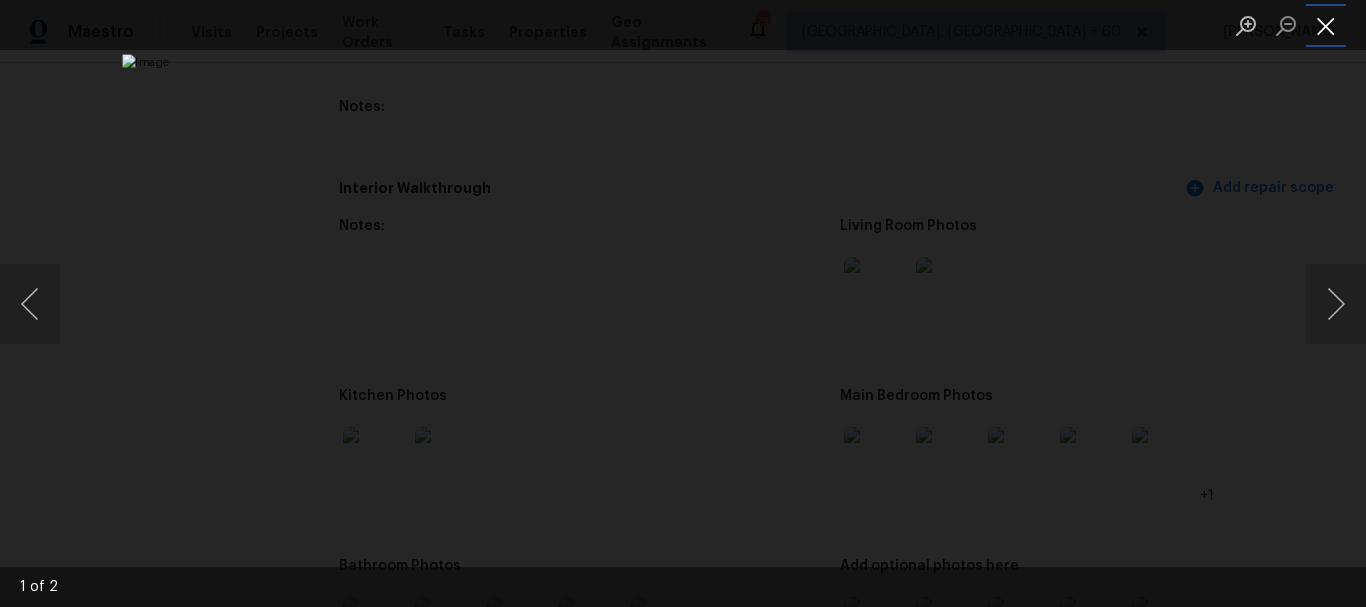 click at bounding box center (1326, 25) 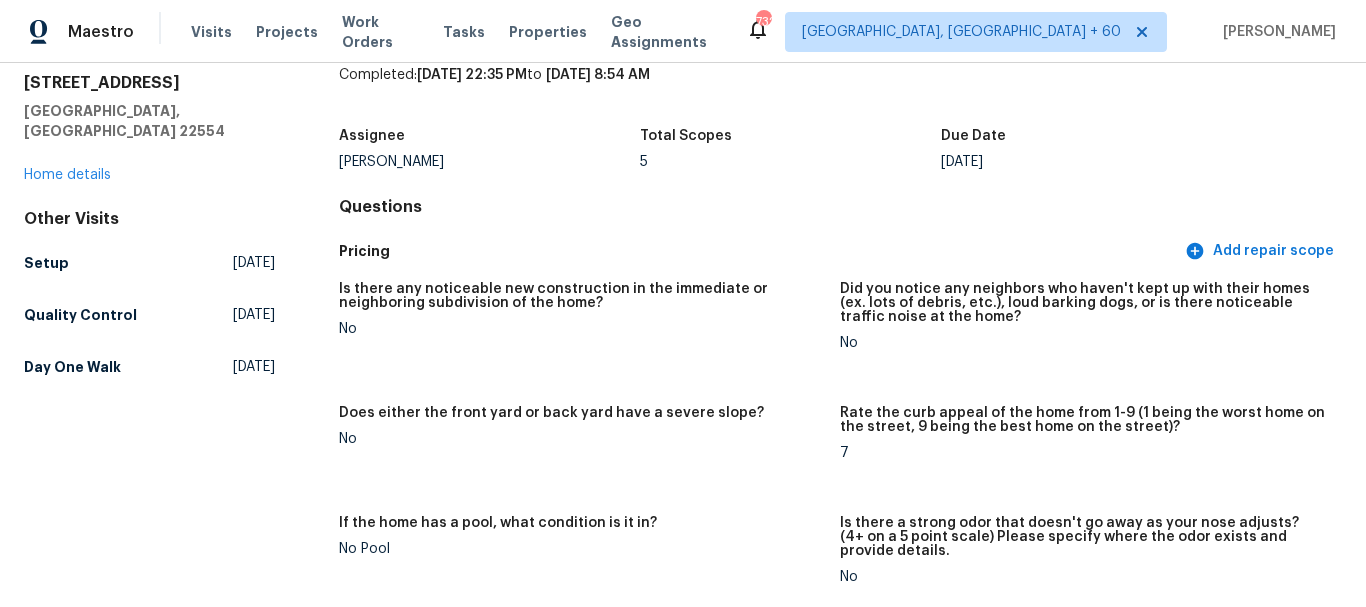 scroll, scrollTop: 0, scrollLeft: 0, axis: both 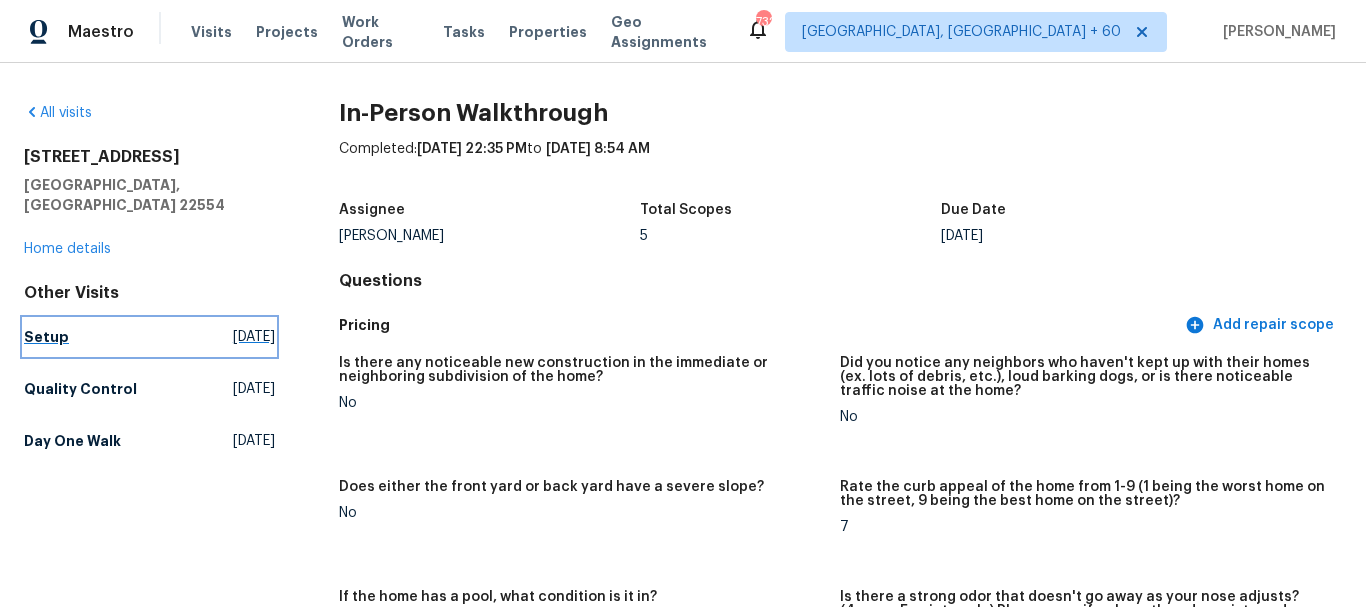 click on "Setup [DATE]" at bounding box center (149, 337) 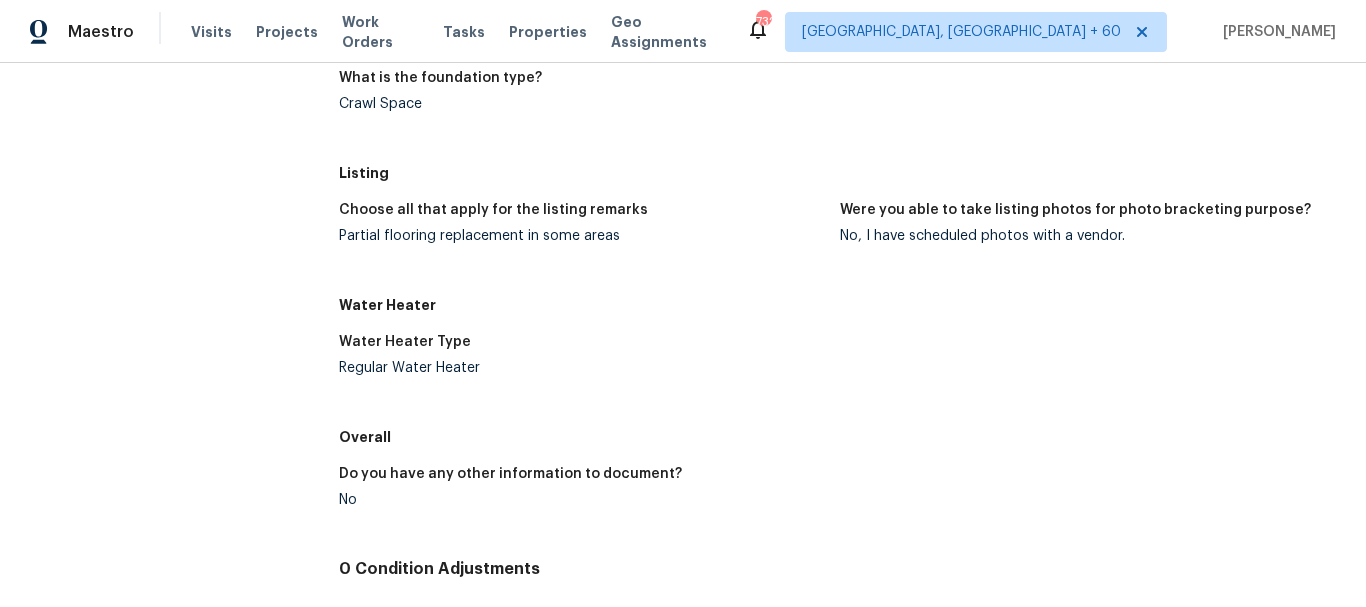 scroll, scrollTop: 1400, scrollLeft: 0, axis: vertical 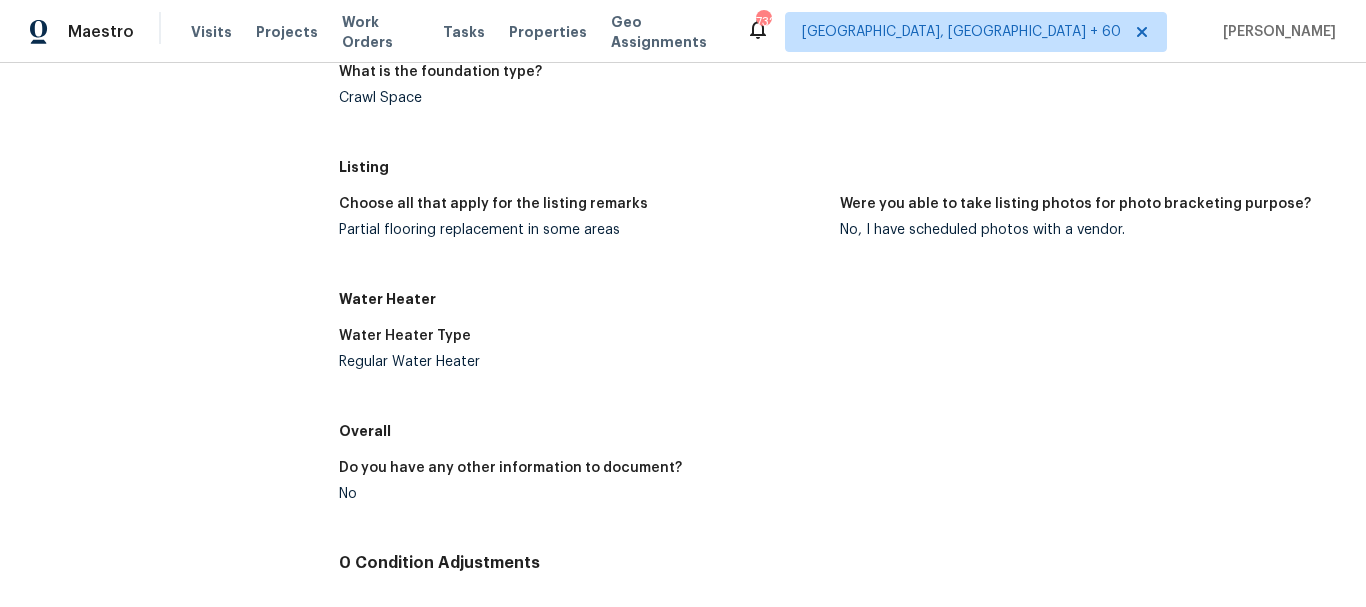 click on "Partial flooring replacement in some areas" at bounding box center [582, 230] 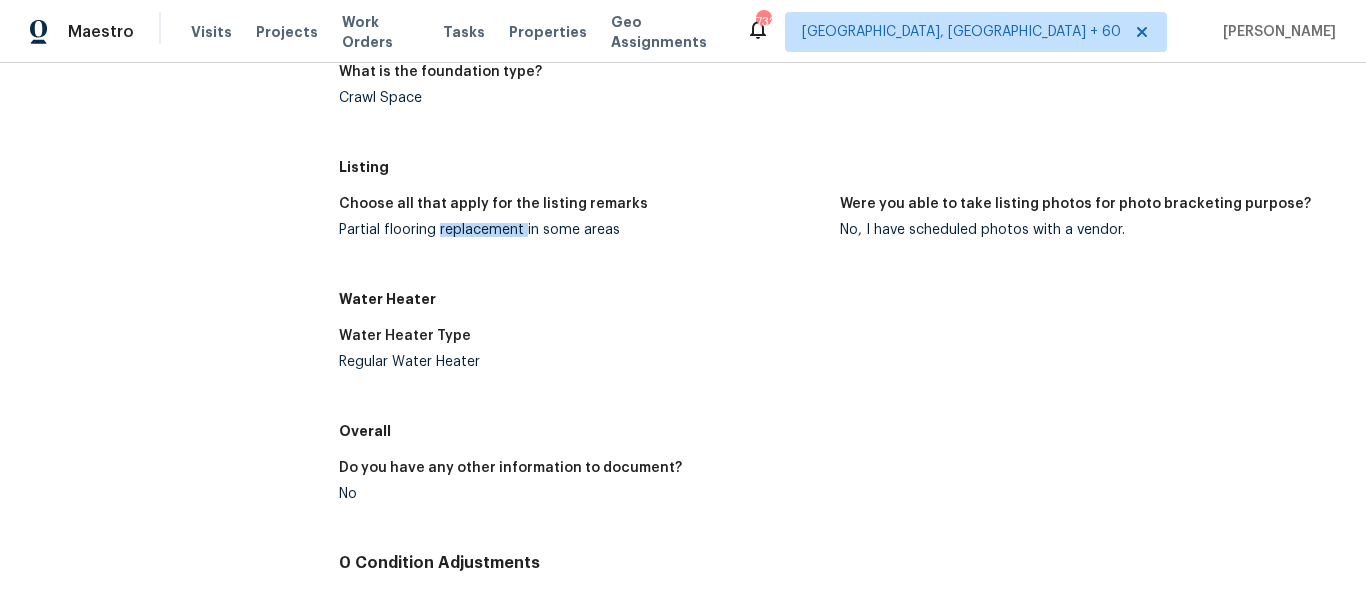 click on "Partial flooring replacement in some areas" at bounding box center [582, 230] 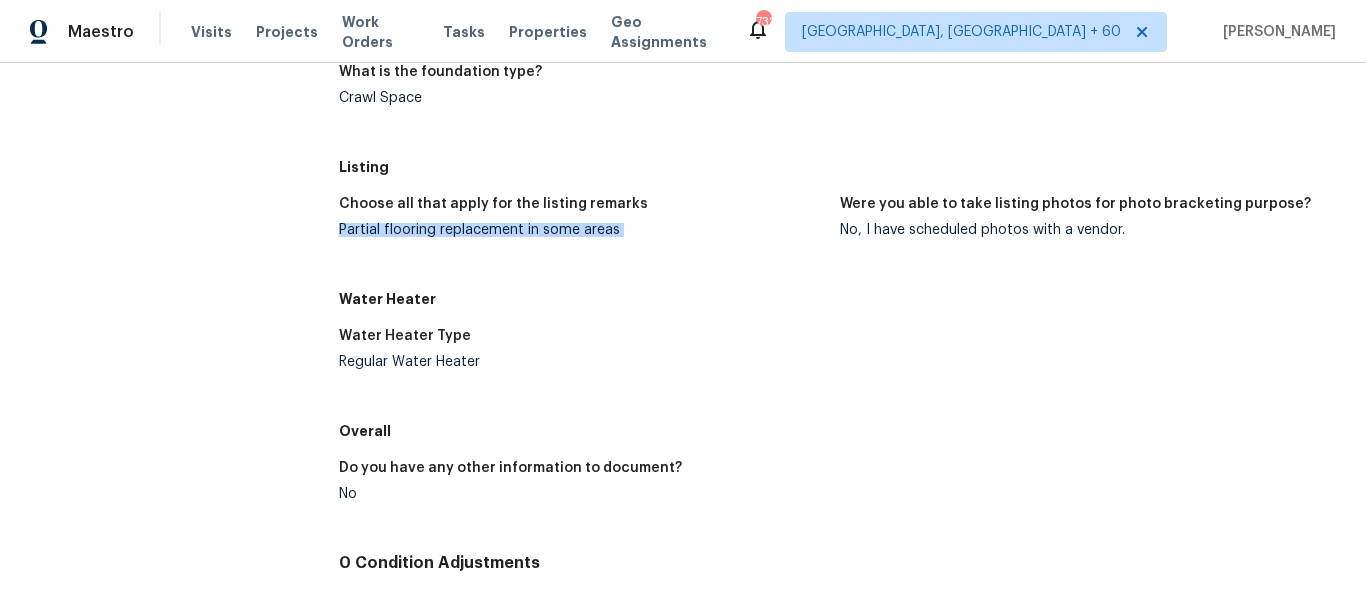 click on "Partial flooring replacement in some areas" at bounding box center [582, 230] 